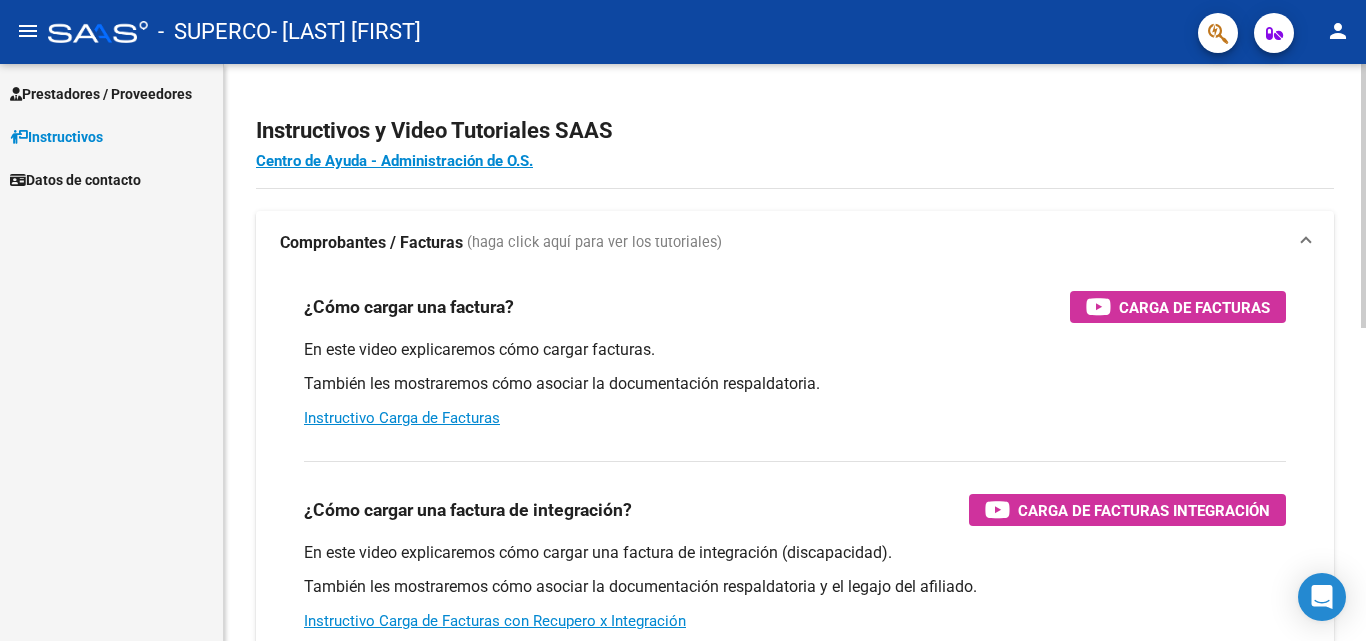 scroll, scrollTop: 0, scrollLeft: 0, axis: both 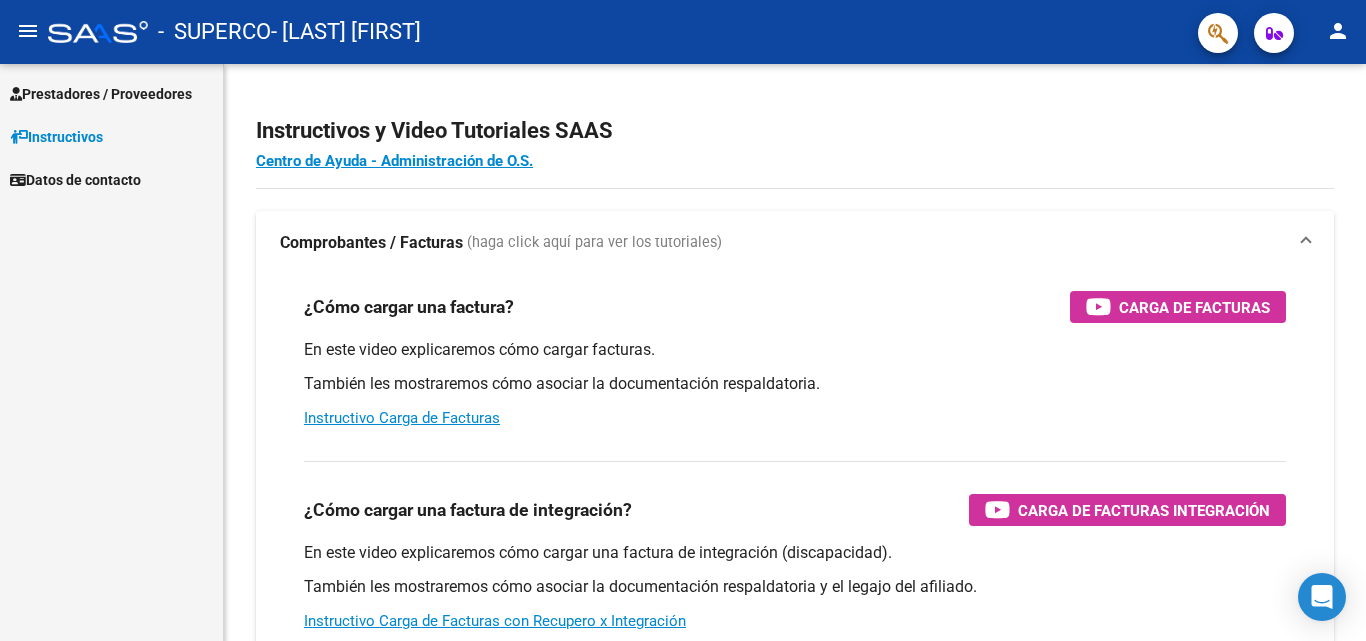click on "Prestadores / Proveedores" at bounding box center (101, 94) 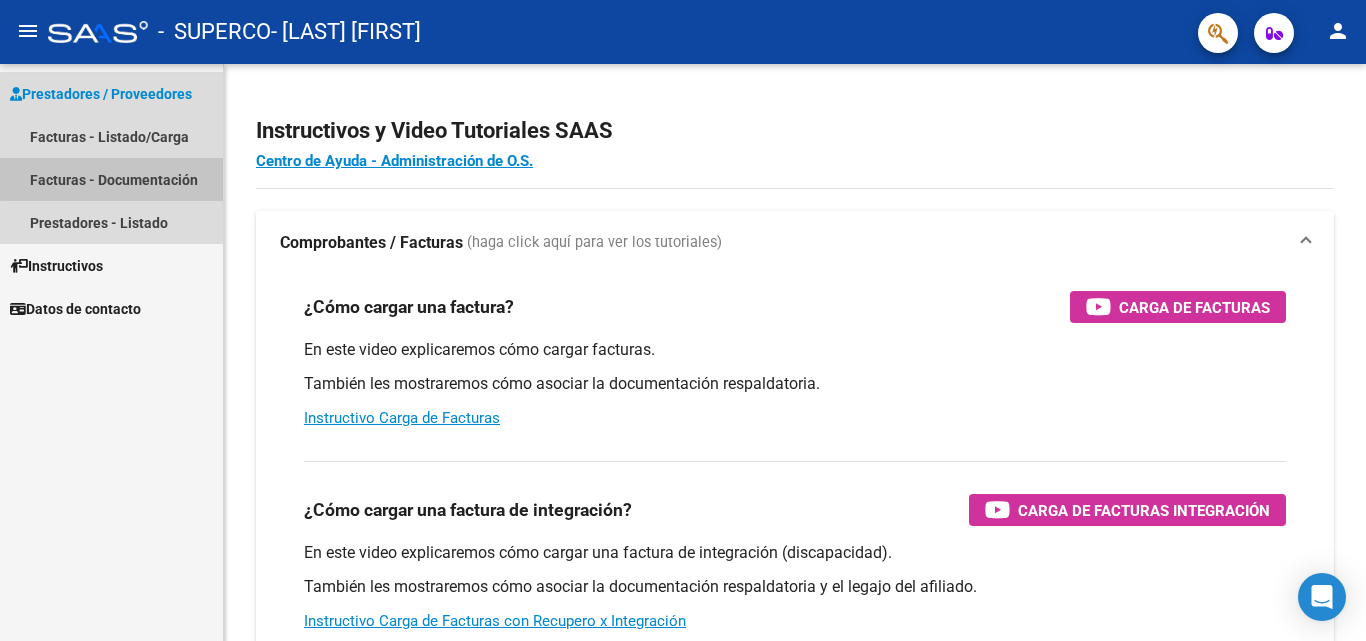 click on "Facturas - Documentación" at bounding box center (111, 179) 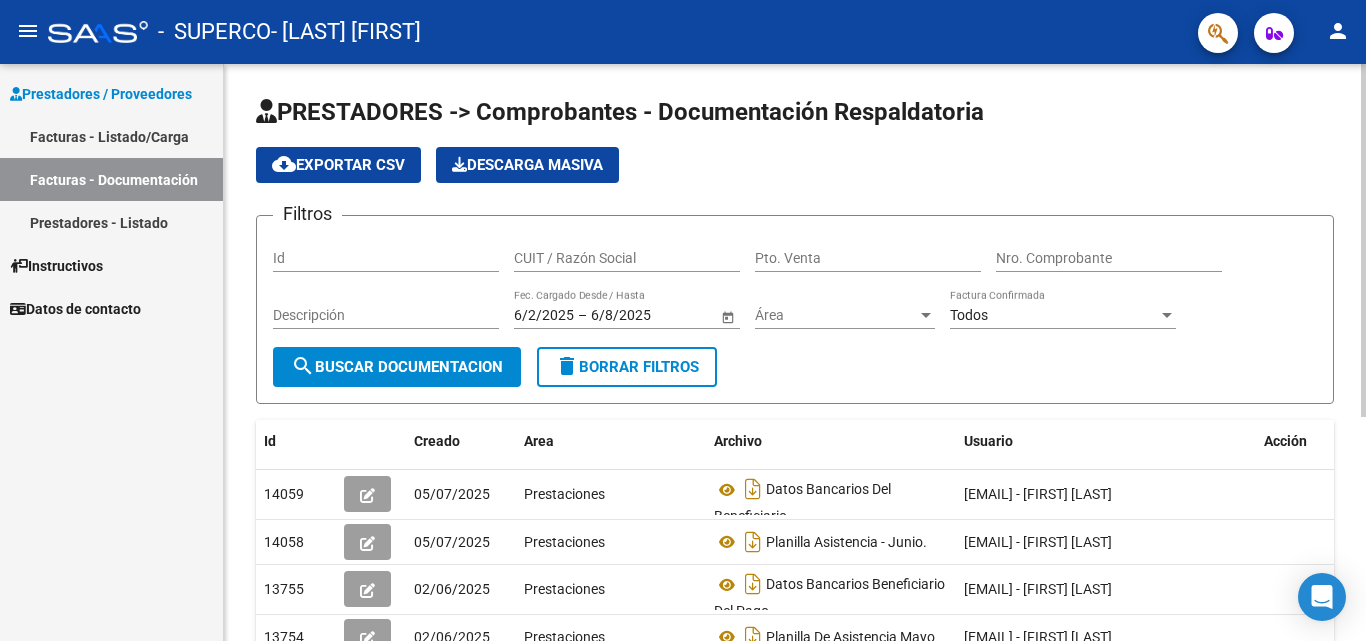 scroll, scrollTop: 100, scrollLeft: 0, axis: vertical 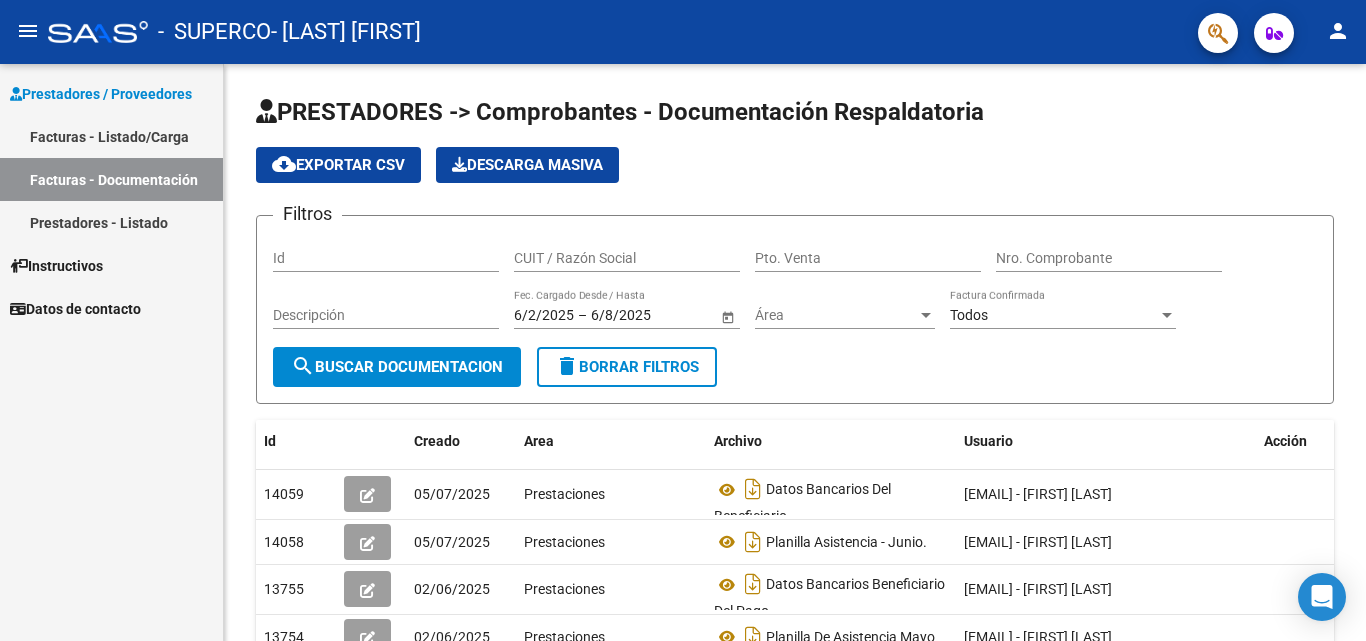 click on "Facturas - Listado/Carga" at bounding box center (111, 136) 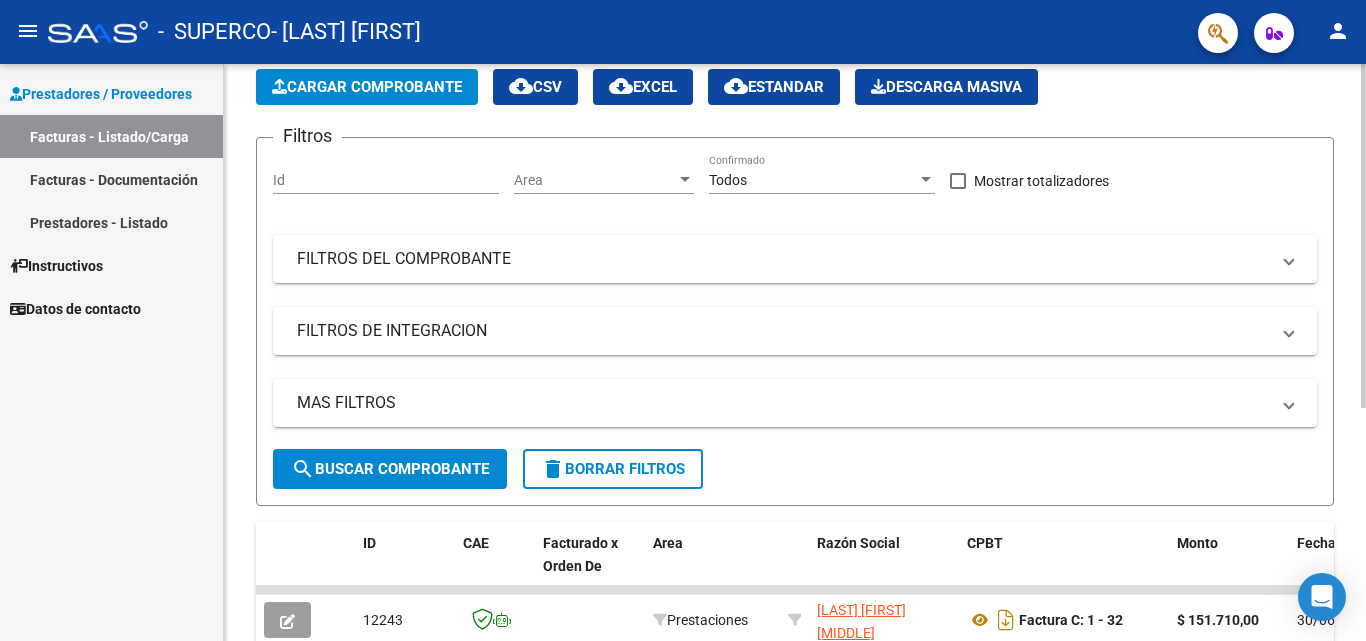 scroll, scrollTop: 300, scrollLeft: 0, axis: vertical 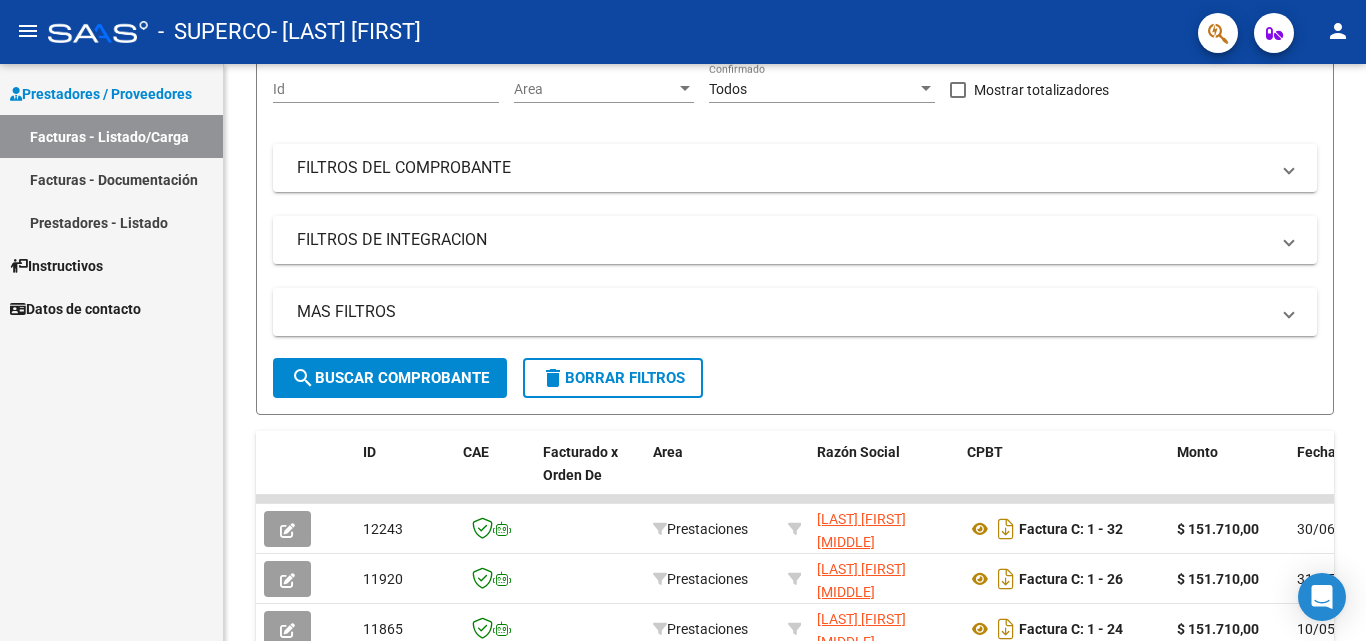 click on "Facturas - Documentación" at bounding box center [111, 179] 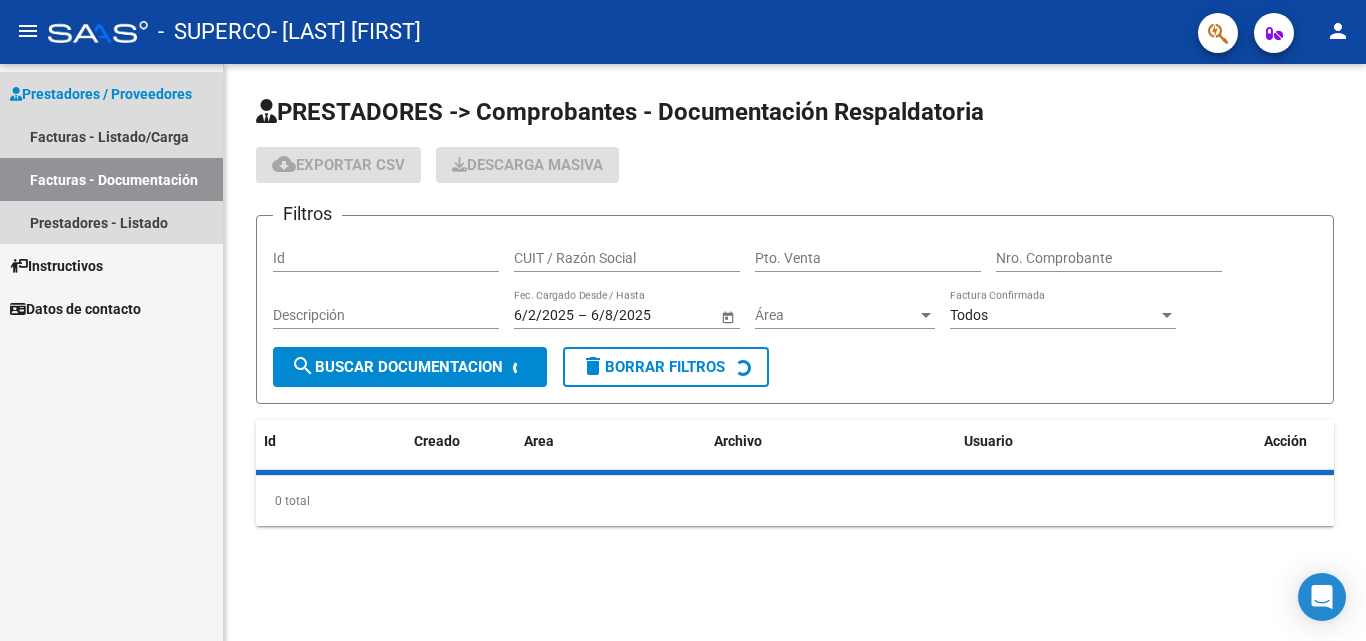 scroll, scrollTop: 0, scrollLeft: 0, axis: both 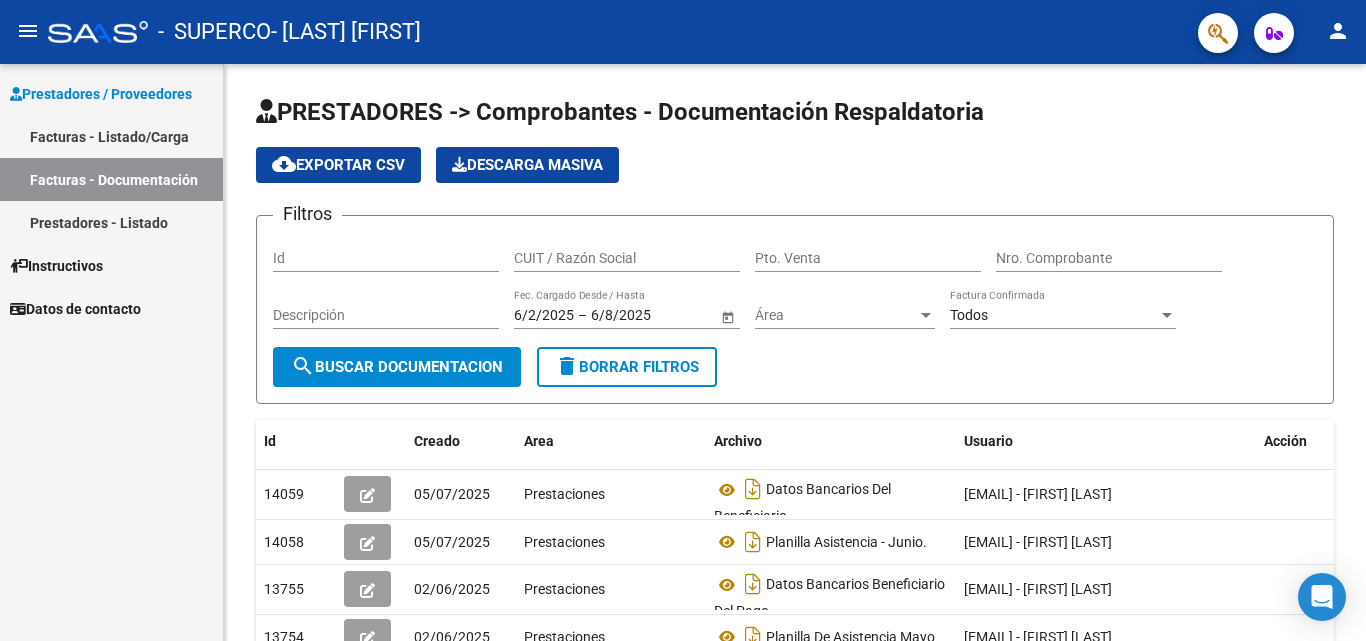 click on "Facturas - Listado/Carga" at bounding box center (111, 136) 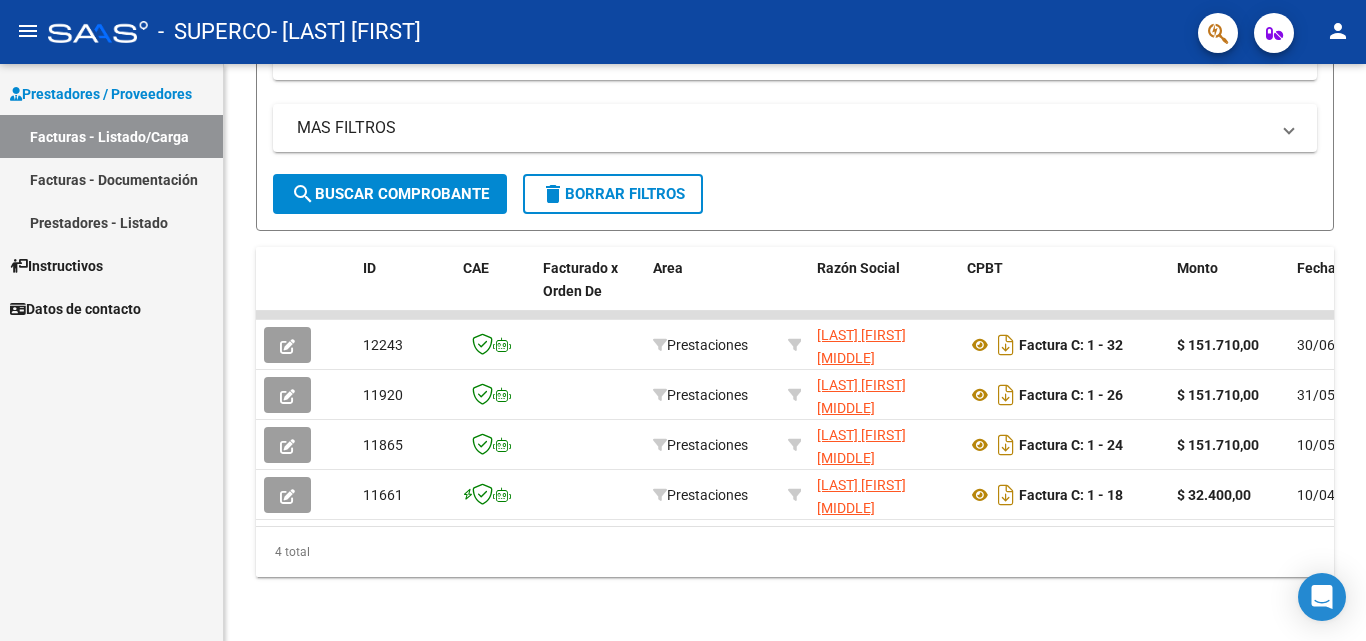 scroll, scrollTop: 0, scrollLeft: 0, axis: both 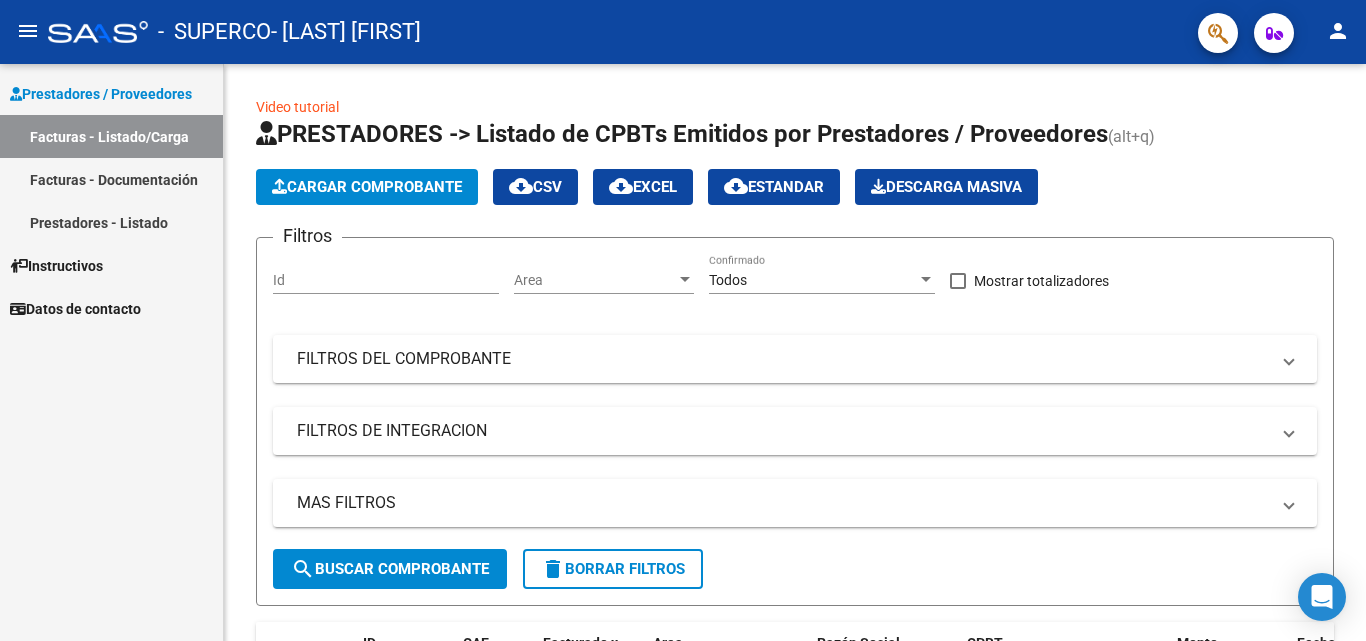 click on "Facturas - Documentación" at bounding box center [111, 179] 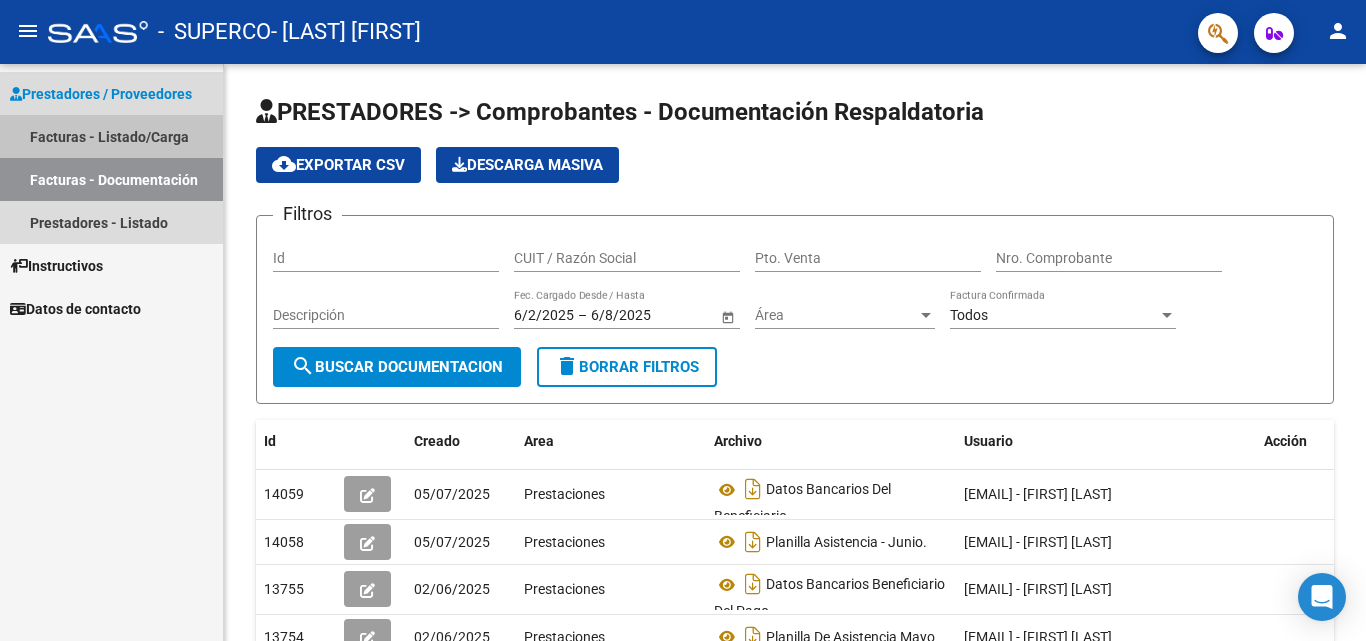 click on "Facturas - Listado/Carga" at bounding box center [111, 136] 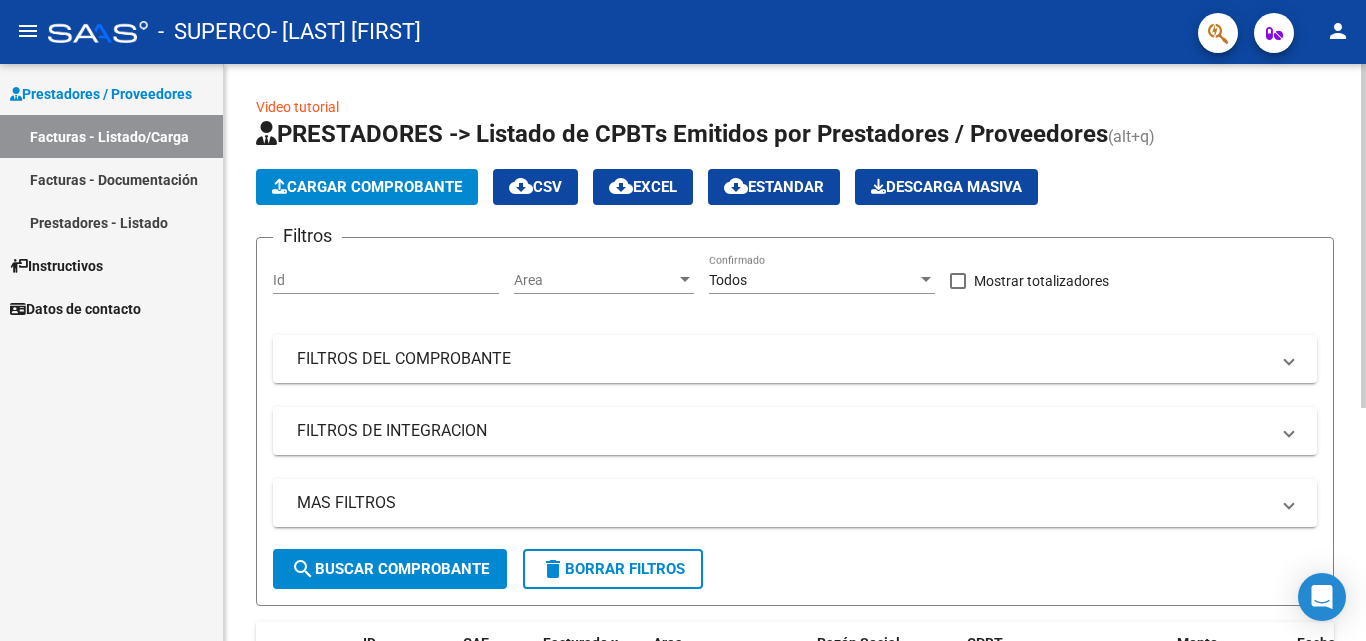 click on "Cargar Comprobante" 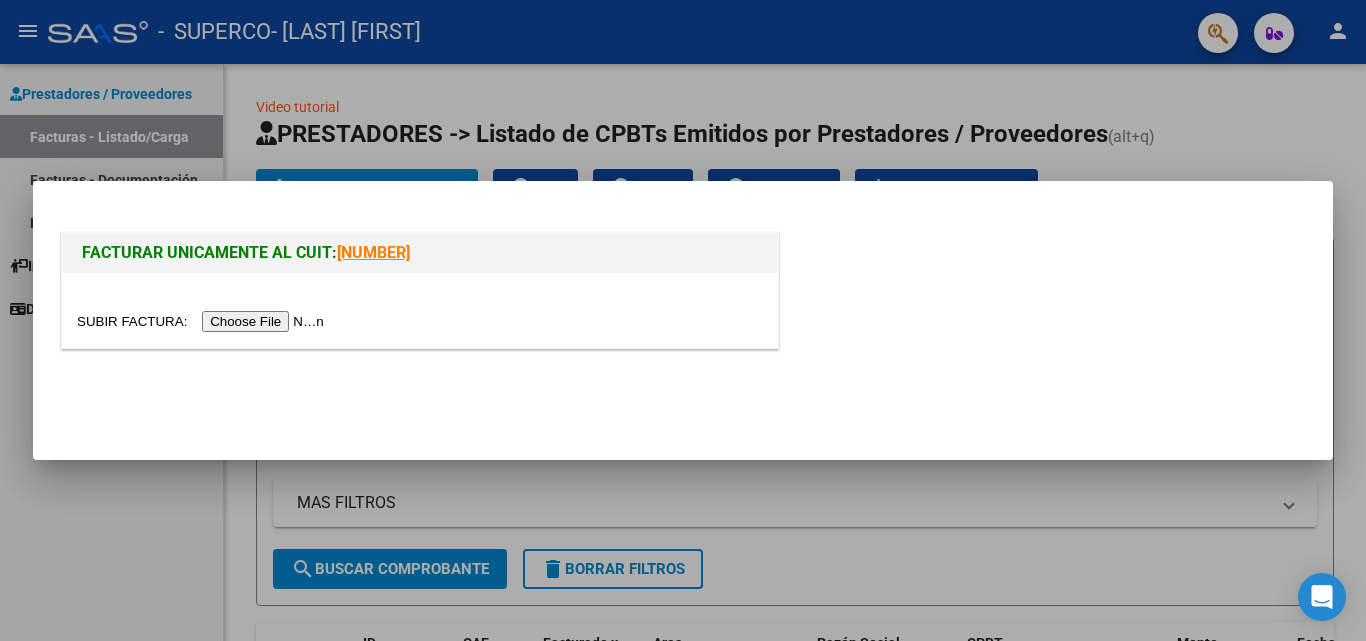 click at bounding box center (683, 320) 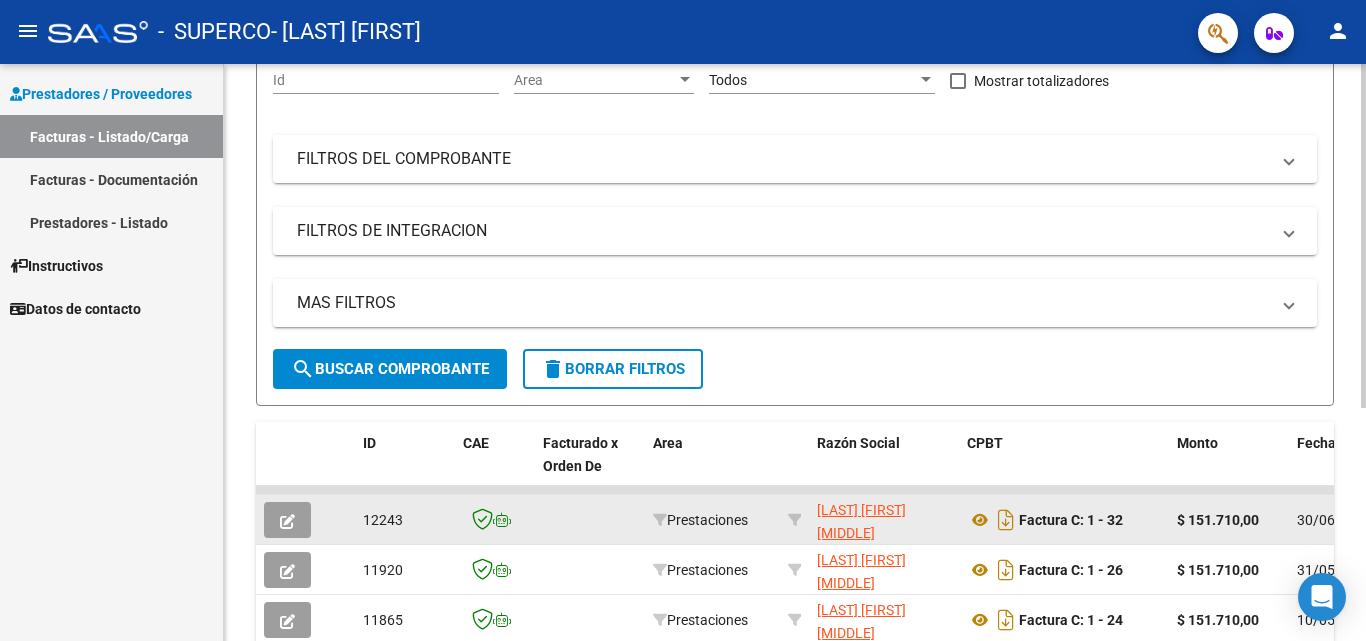 scroll, scrollTop: 391, scrollLeft: 0, axis: vertical 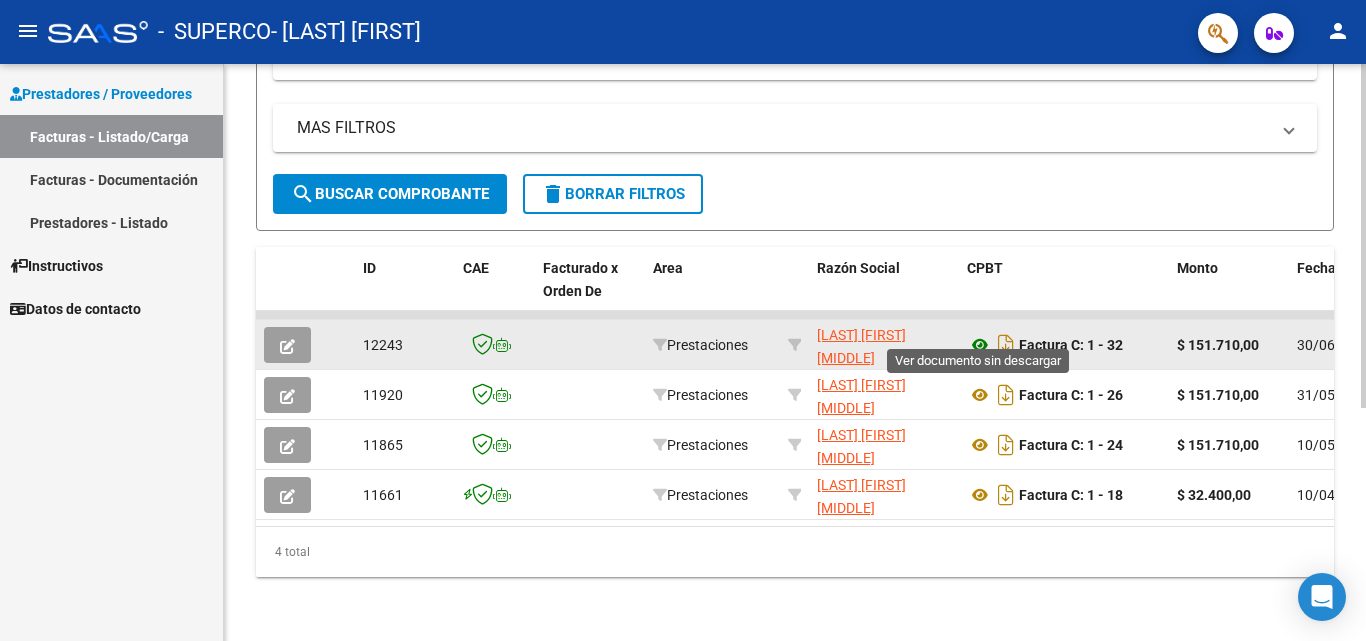 click 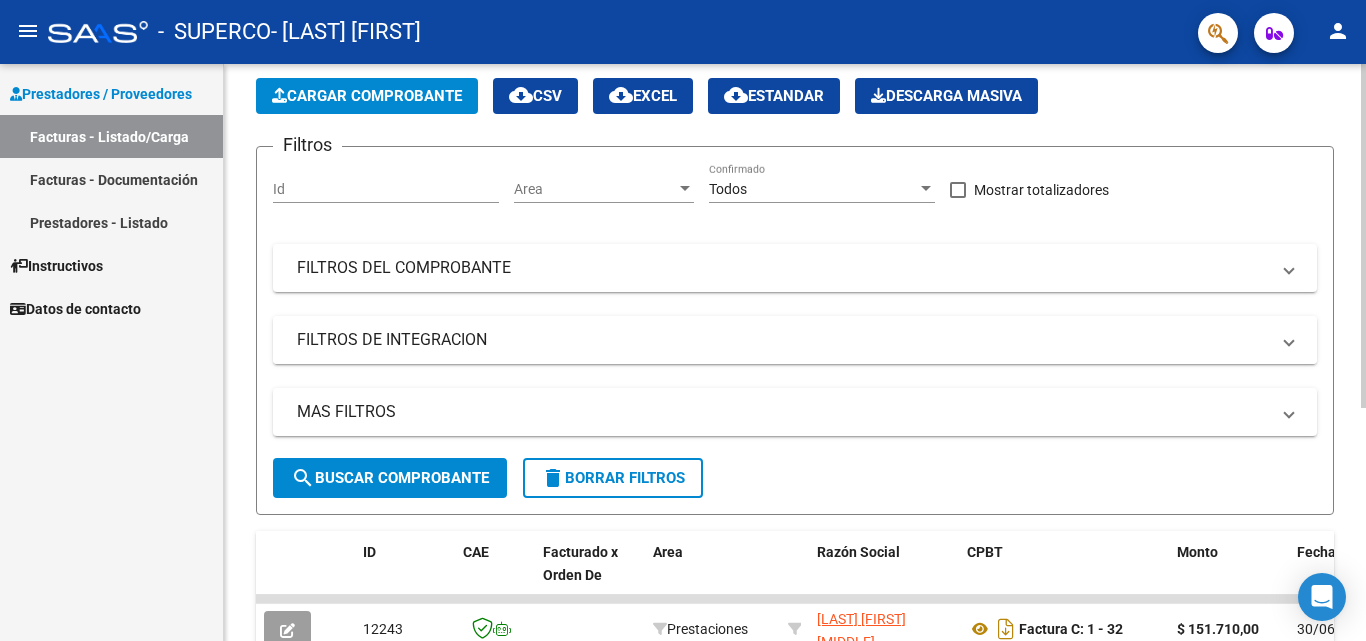 scroll, scrollTop: 0, scrollLeft: 0, axis: both 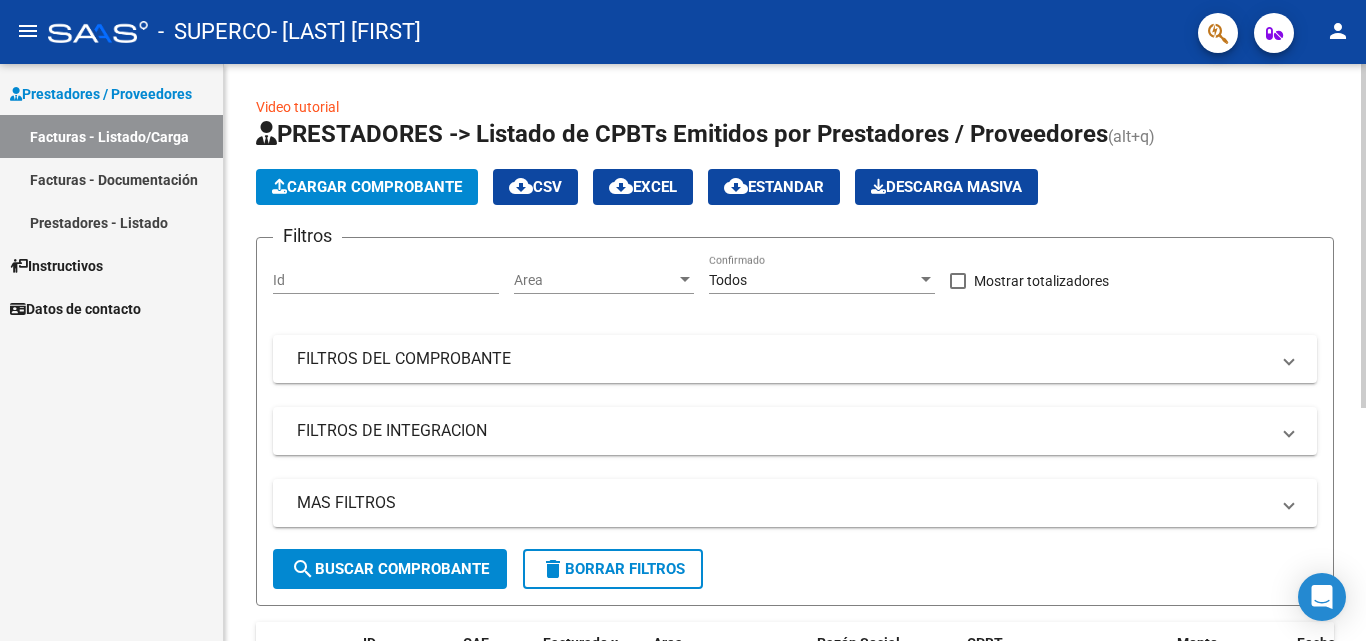 click on "Cargar Comprobante" 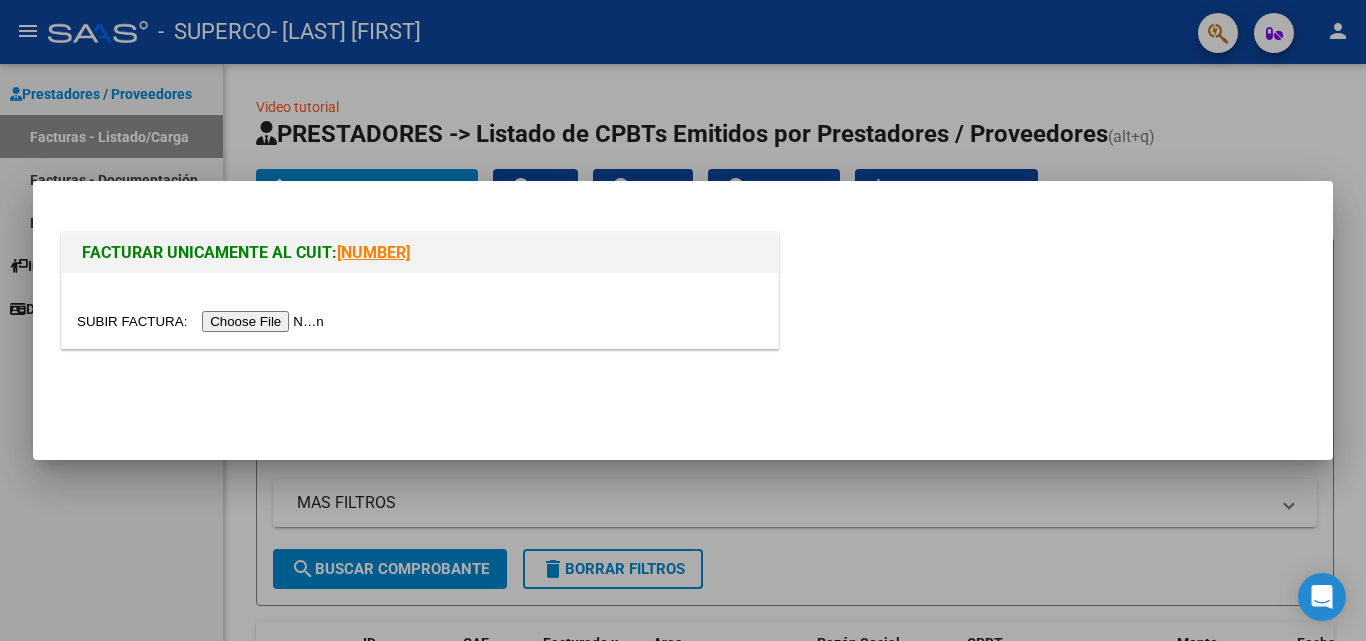 click at bounding box center [203, 321] 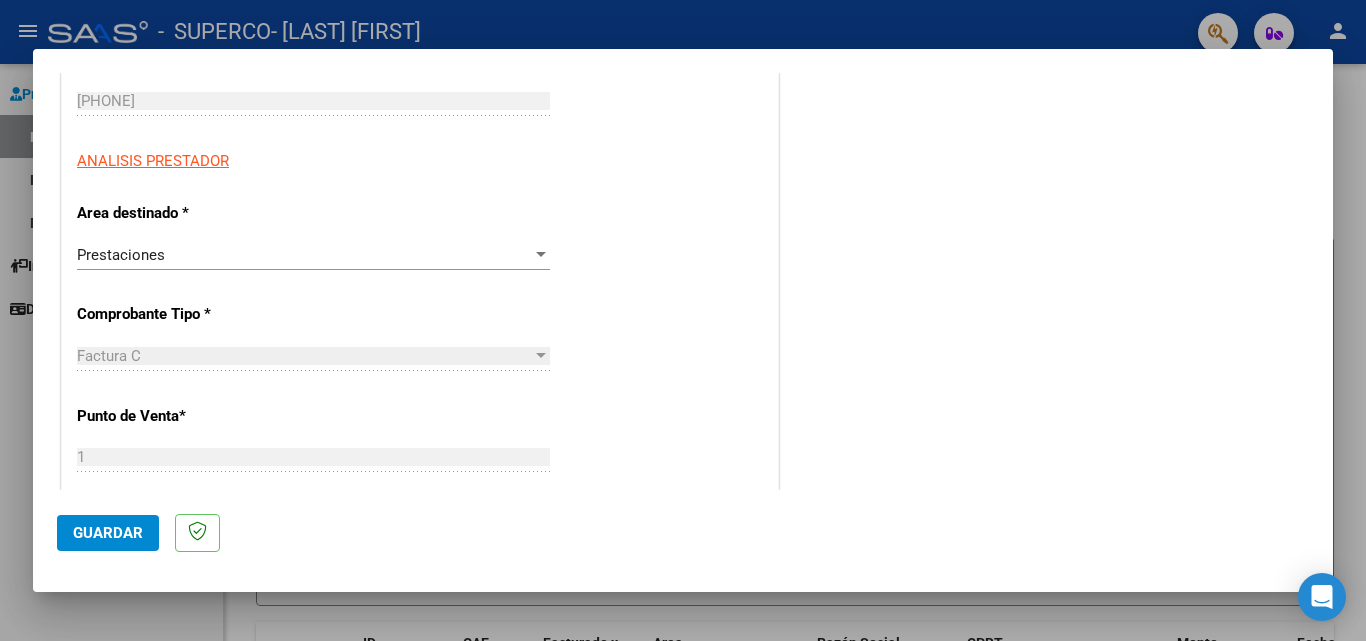 scroll, scrollTop: 0, scrollLeft: 0, axis: both 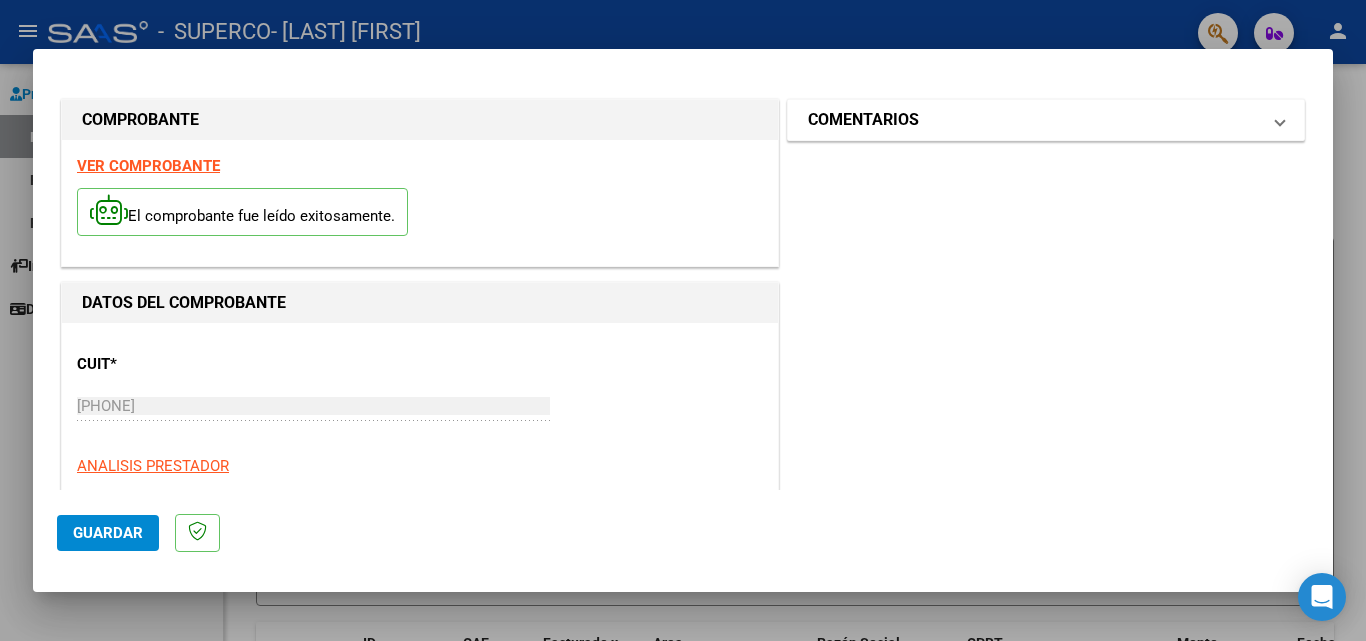 click on "COMENTARIOS" at bounding box center [1046, 120] 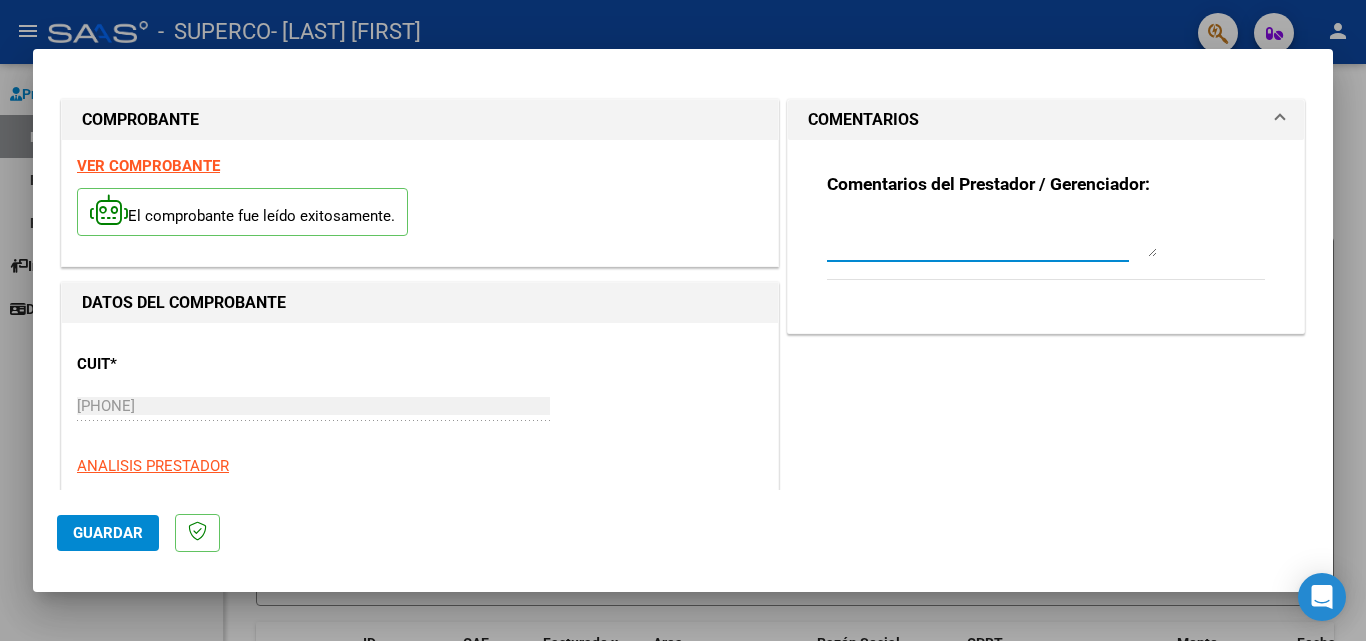 click at bounding box center [992, 237] 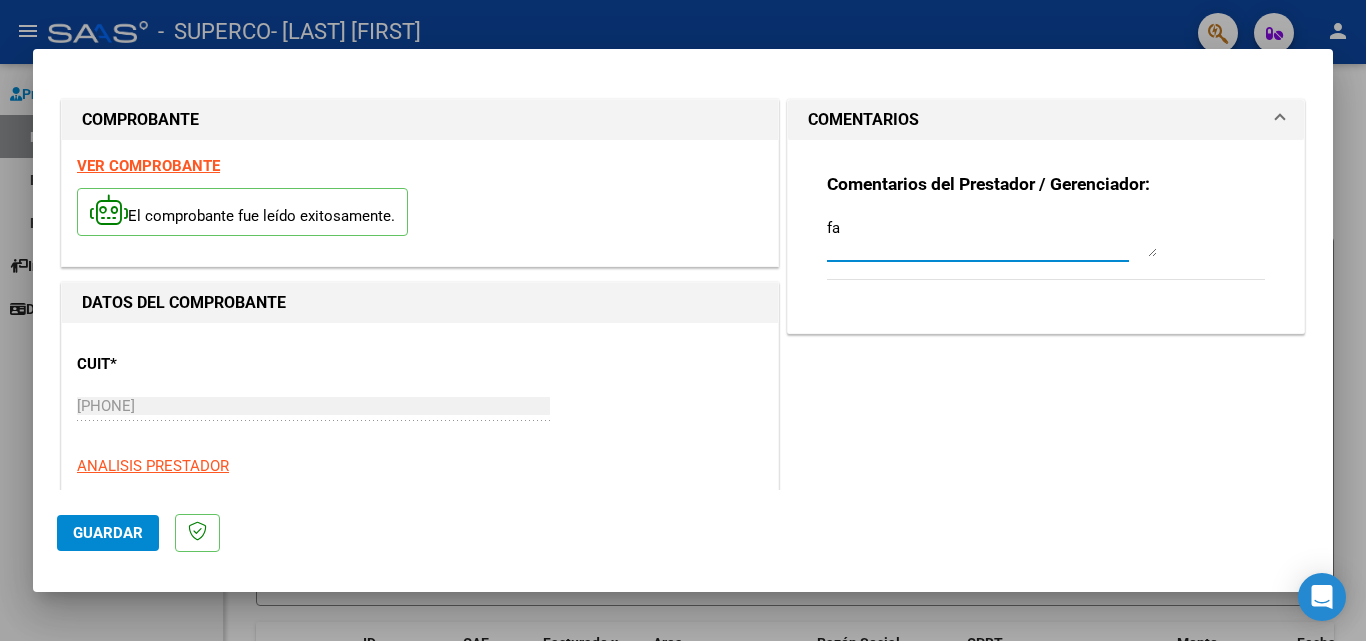 type on "f" 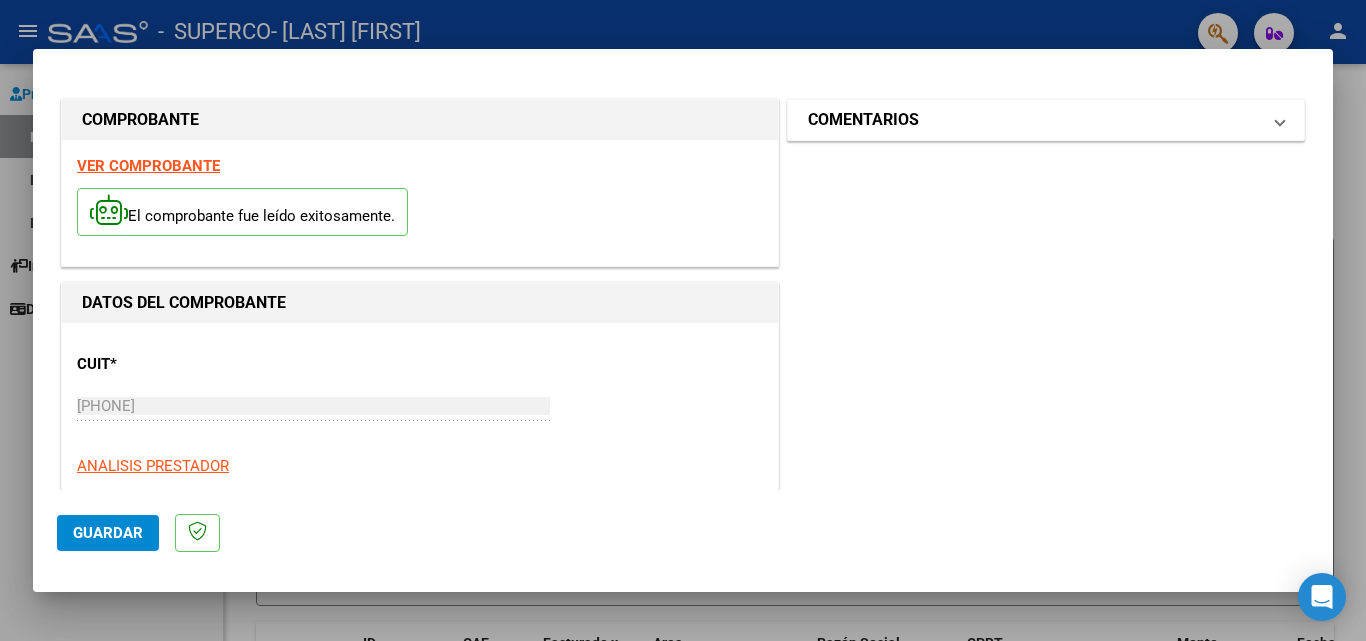 click on "COMENTARIOS" at bounding box center [1034, 120] 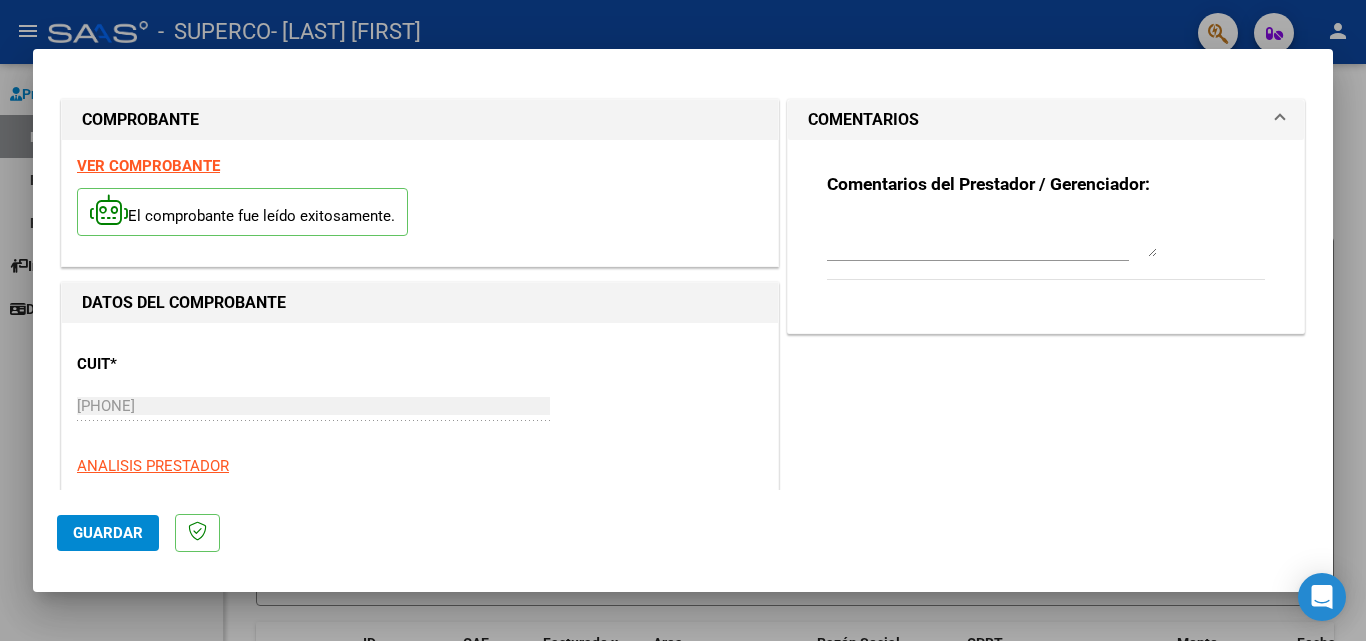 click at bounding box center [992, 237] 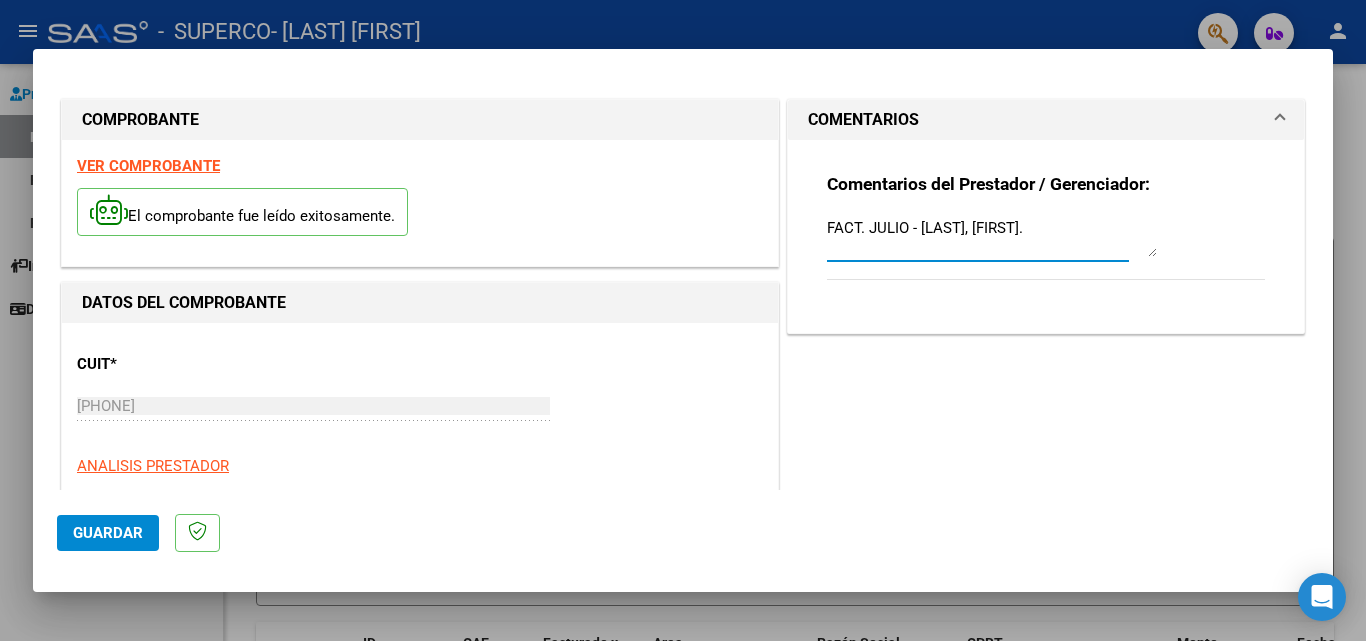 type on "FACT. JULIO - [LAST], [FIRST]." 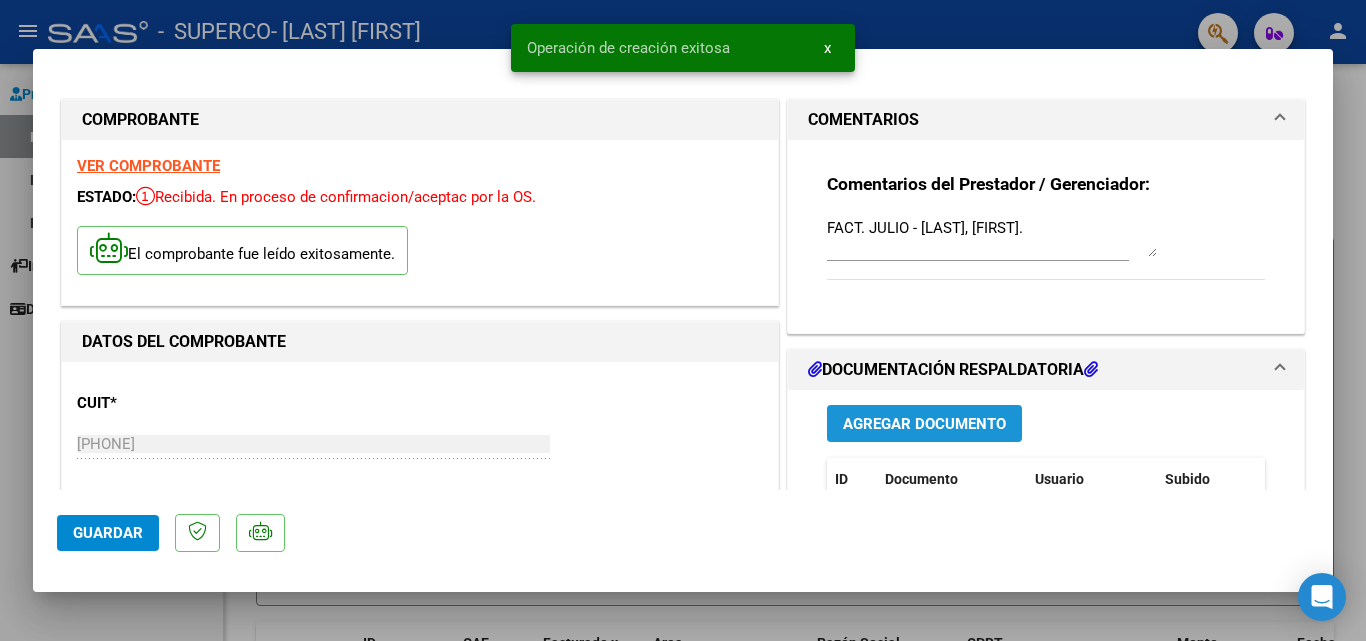 click on "Agregar Documento" at bounding box center (924, 424) 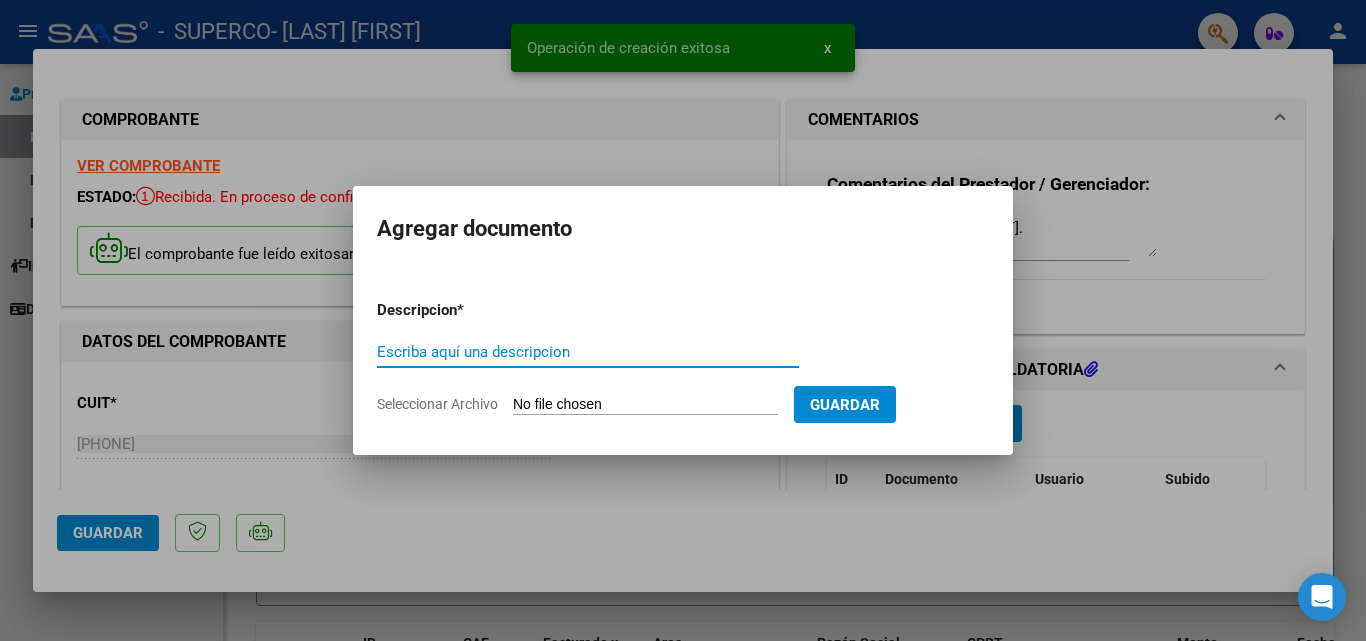click on "Escriba aquí una descripcion" at bounding box center [588, 352] 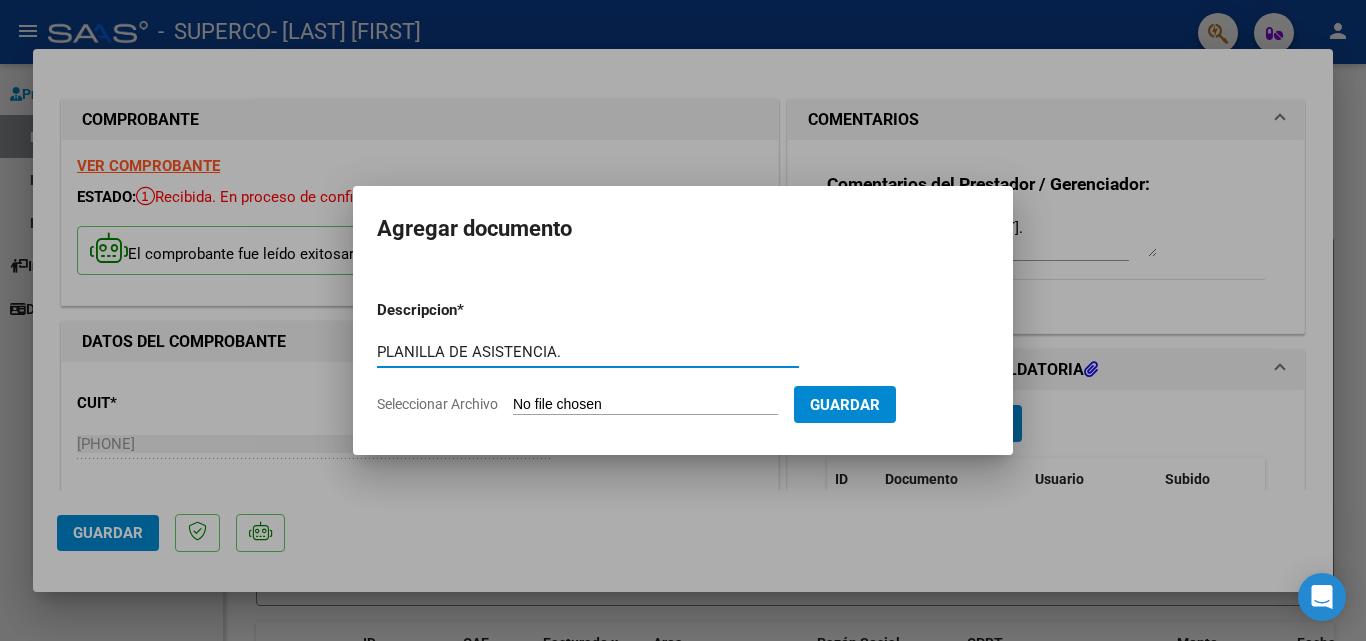 type on "PLANILLA DE ASISTENCIA." 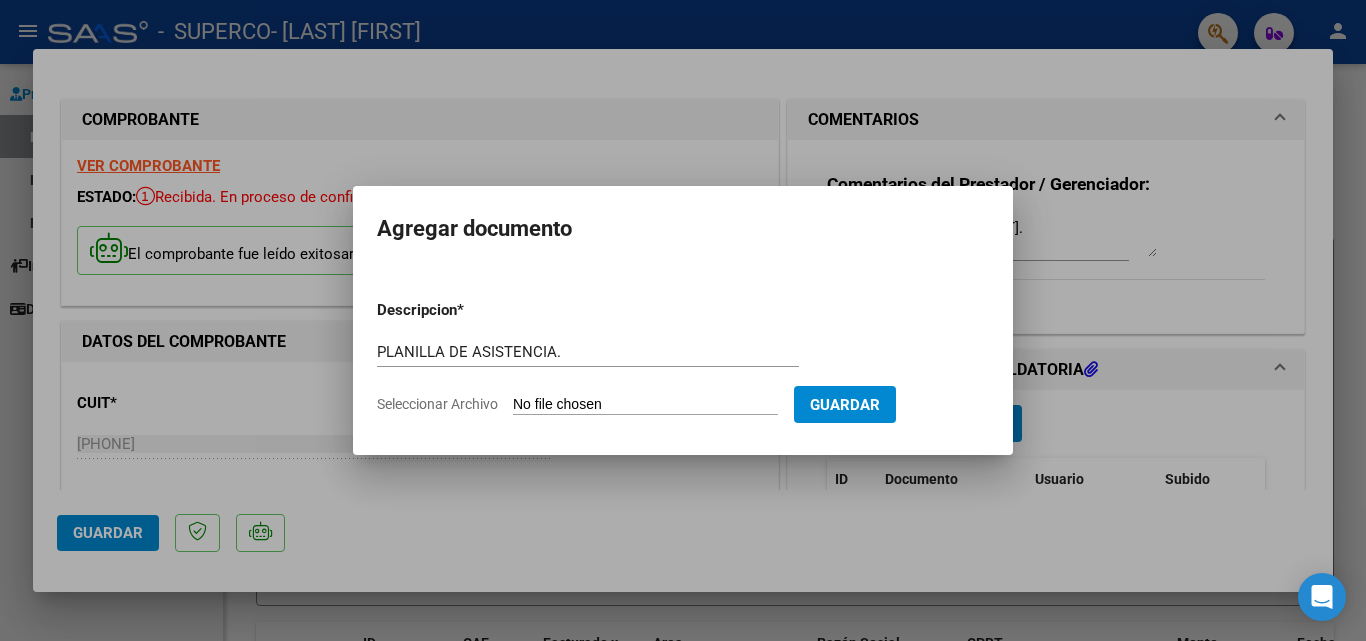 click on "Descripcion * PLANILLA DE ASISTENCIA. Escriba aquí una descripcion Seleccionar Archivo Guardar" at bounding box center (683, 357) 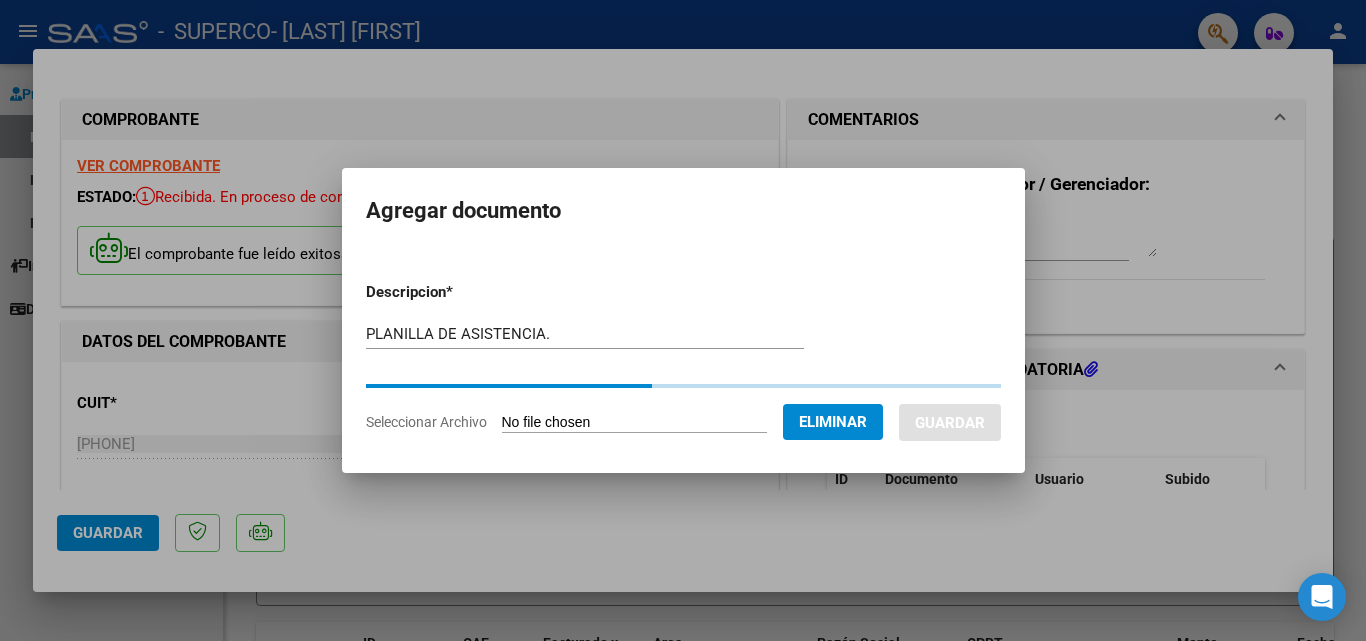 click on "PLANILLA DE ASISTENCIA." at bounding box center [585, 334] 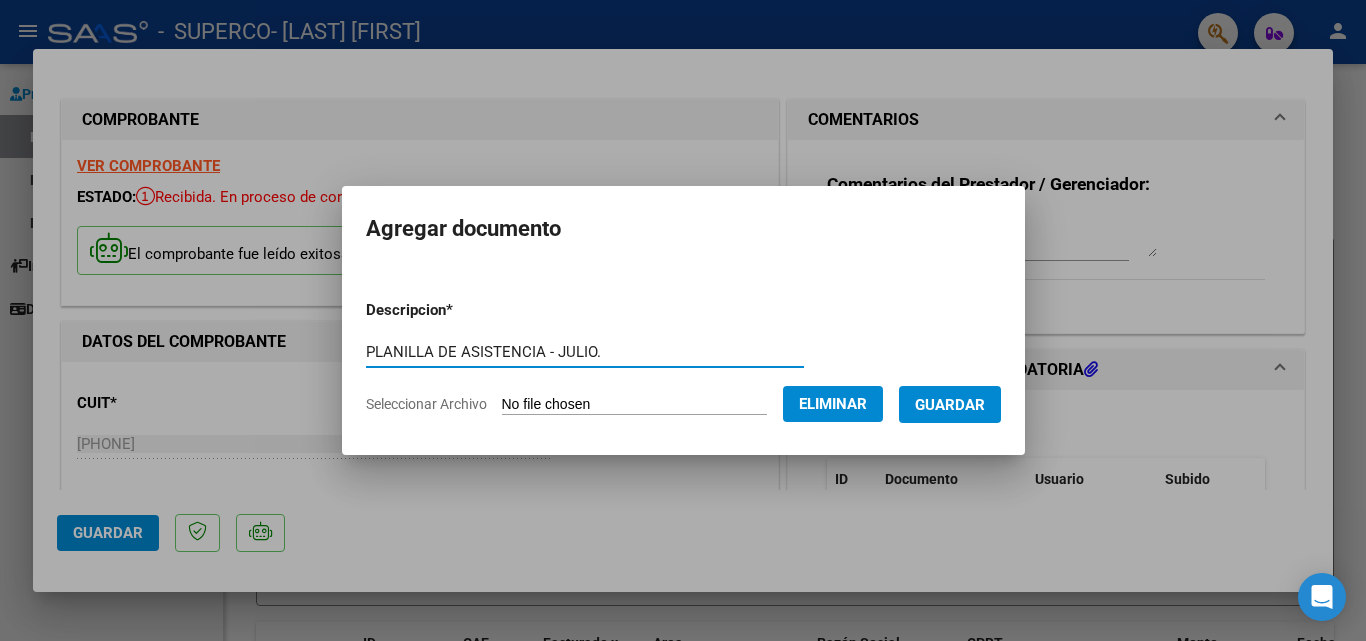 type on "PLANILLA DE ASISTENCIA - JULIO." 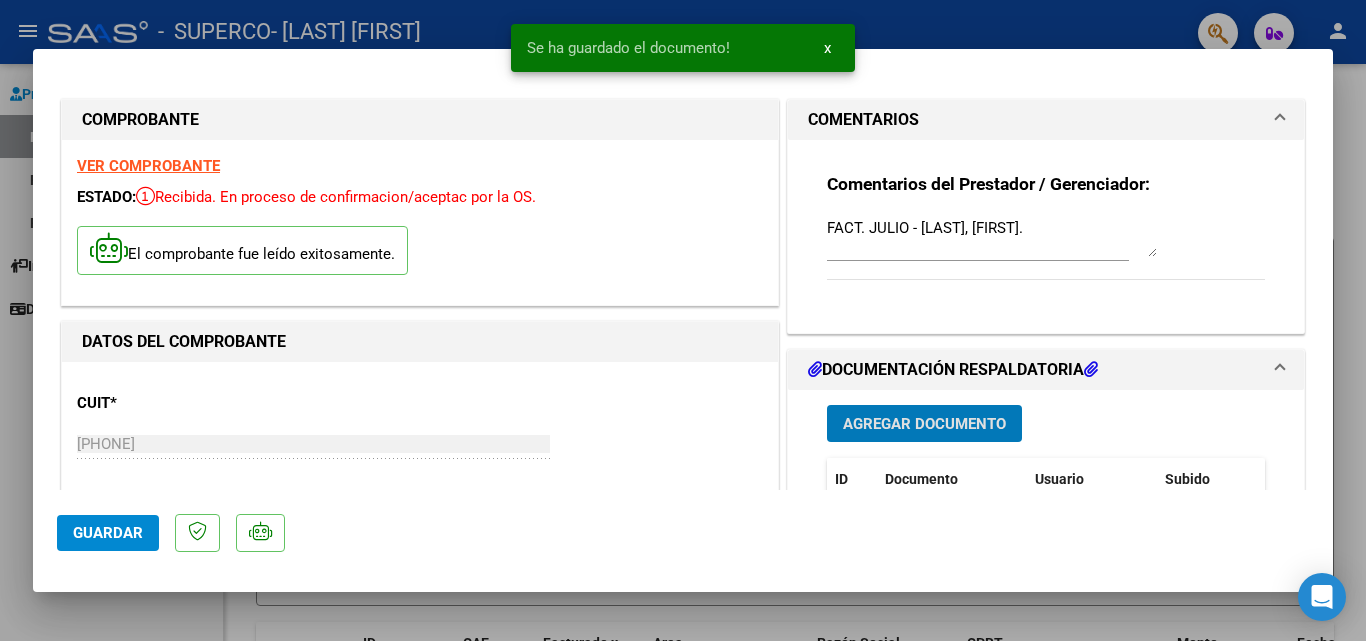 scroll, scrollTop: 100, scrollLeft: 0, axis: vertical 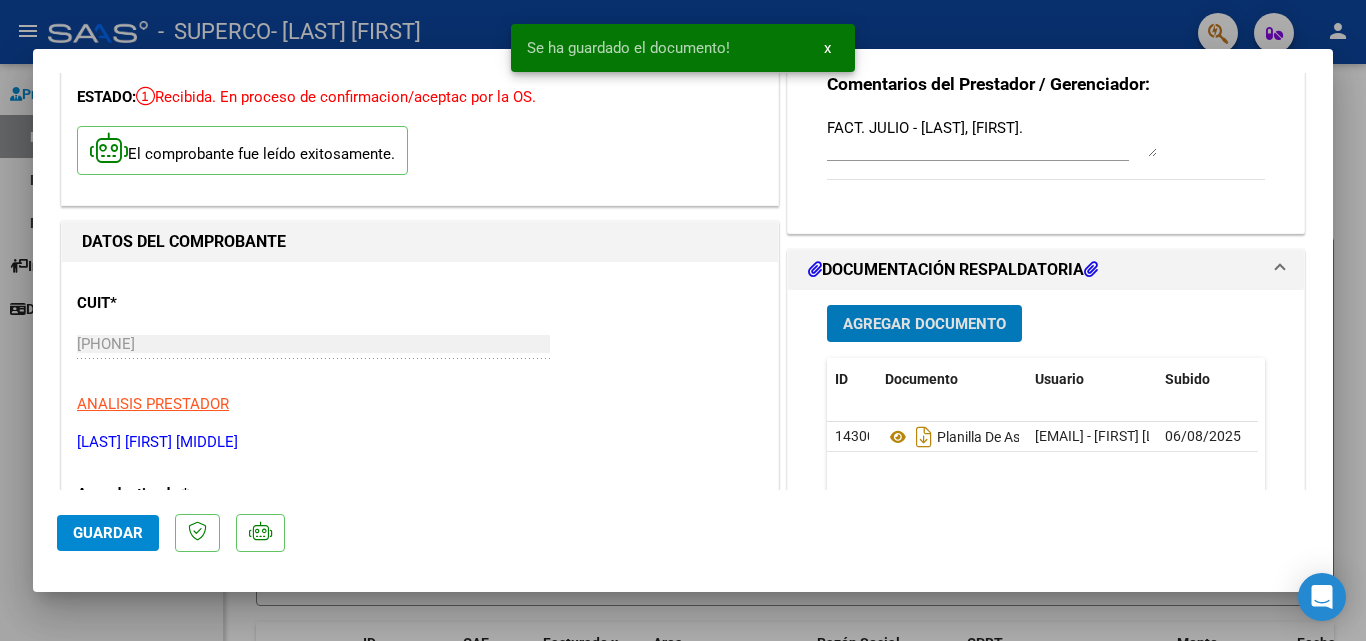 click on "Agregar Documento" at bounding box center [924, 323] 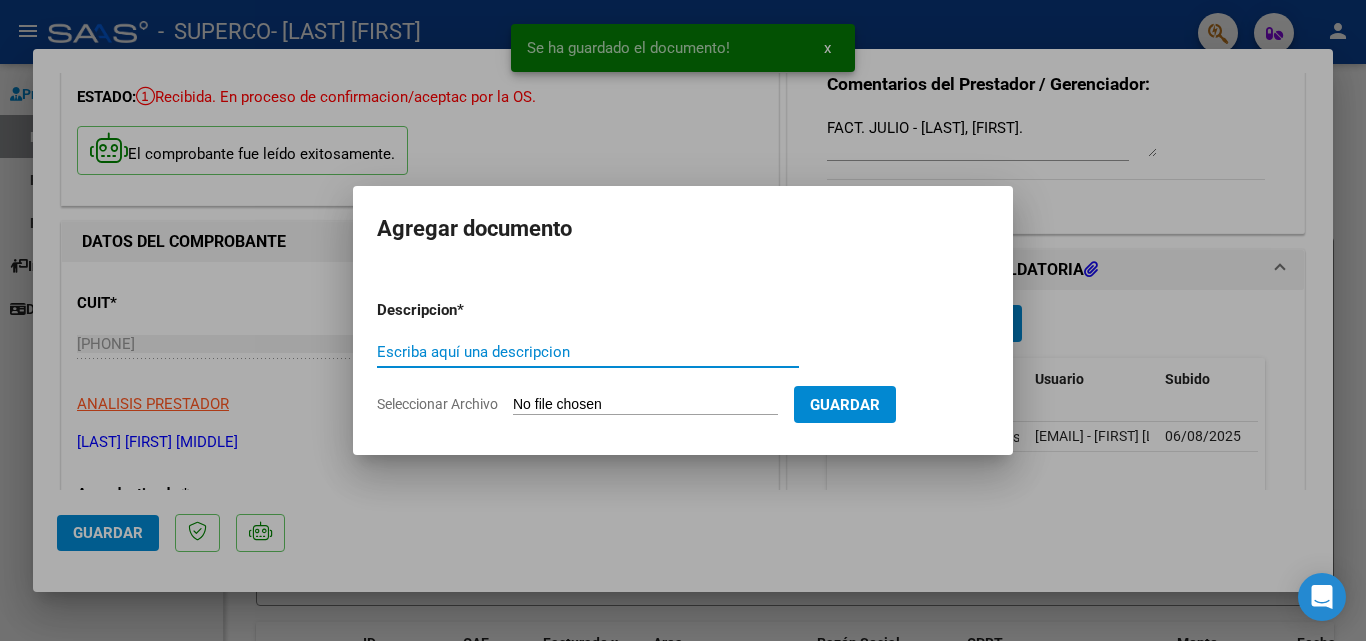 click on "Escriba aquí una descripcion" at bounding box center [588, 352] 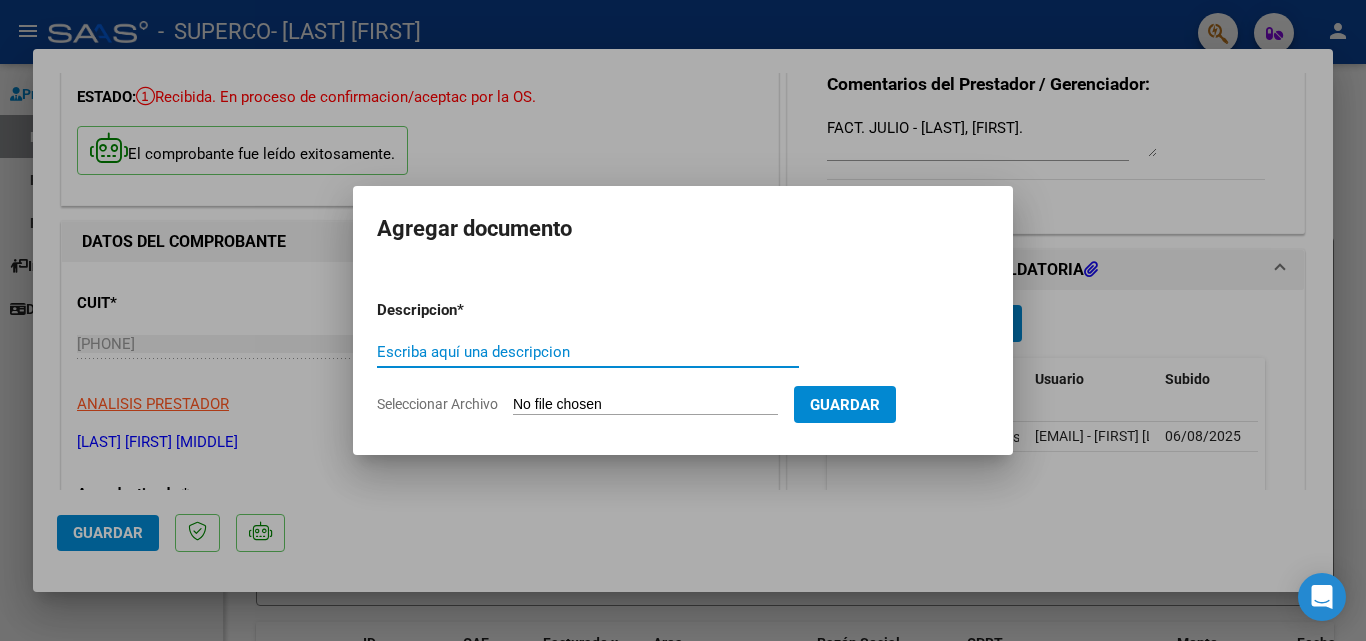 click on "Escriba aquí una descripcion" at bounding box center [588, 352] 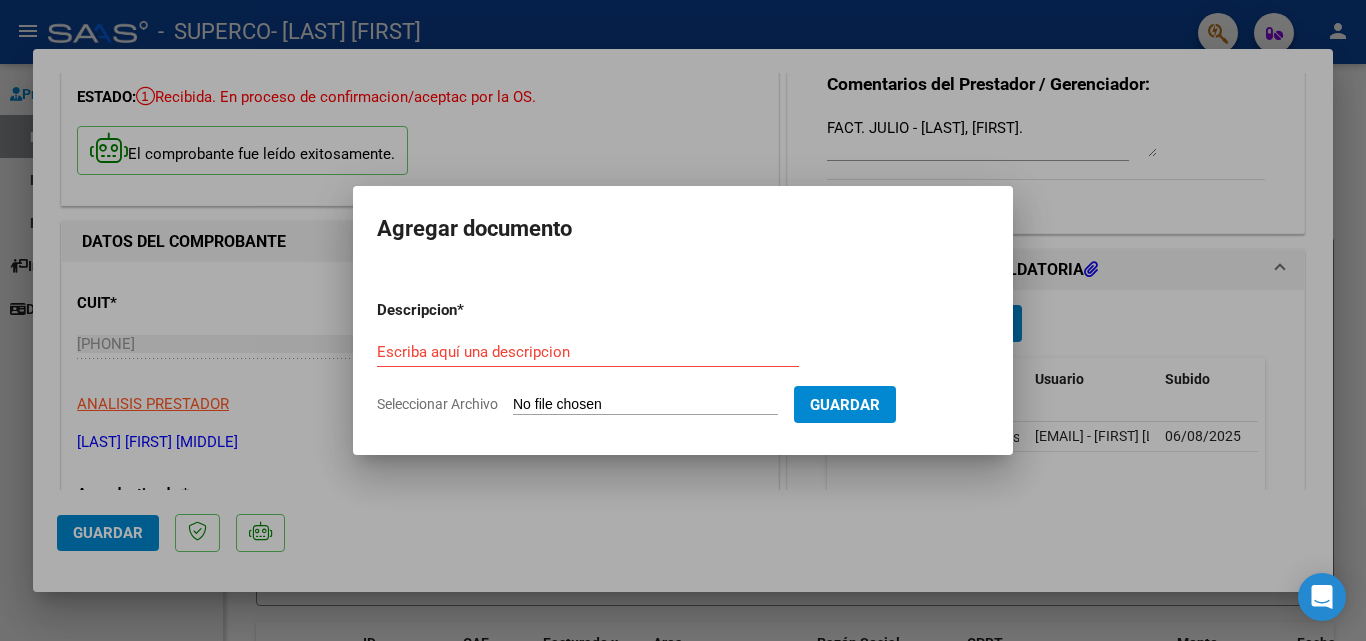 type on "C:\fakepath\DATOS BANCARIOS [LAST], [FIRST].jpeg" 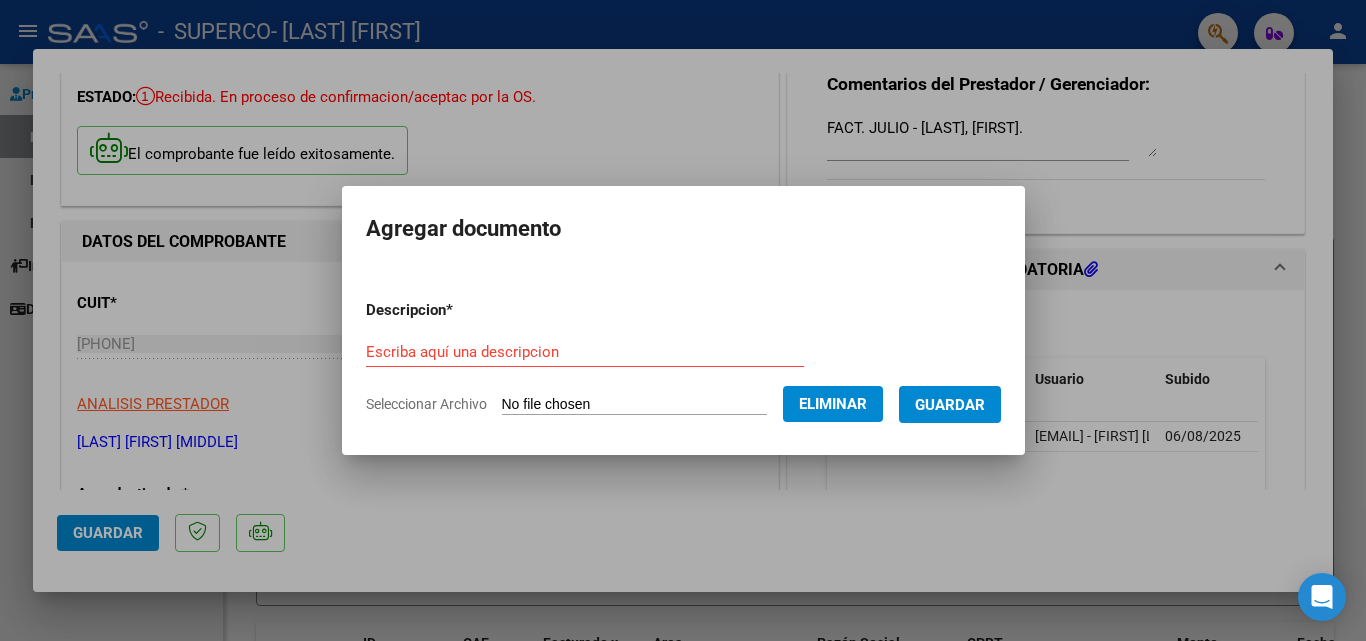 click on "Descripcion  *   Escriba aquí una descripcion  Seleccionar Archivo Eliminar Guardar" at bounding box center (683, 357) 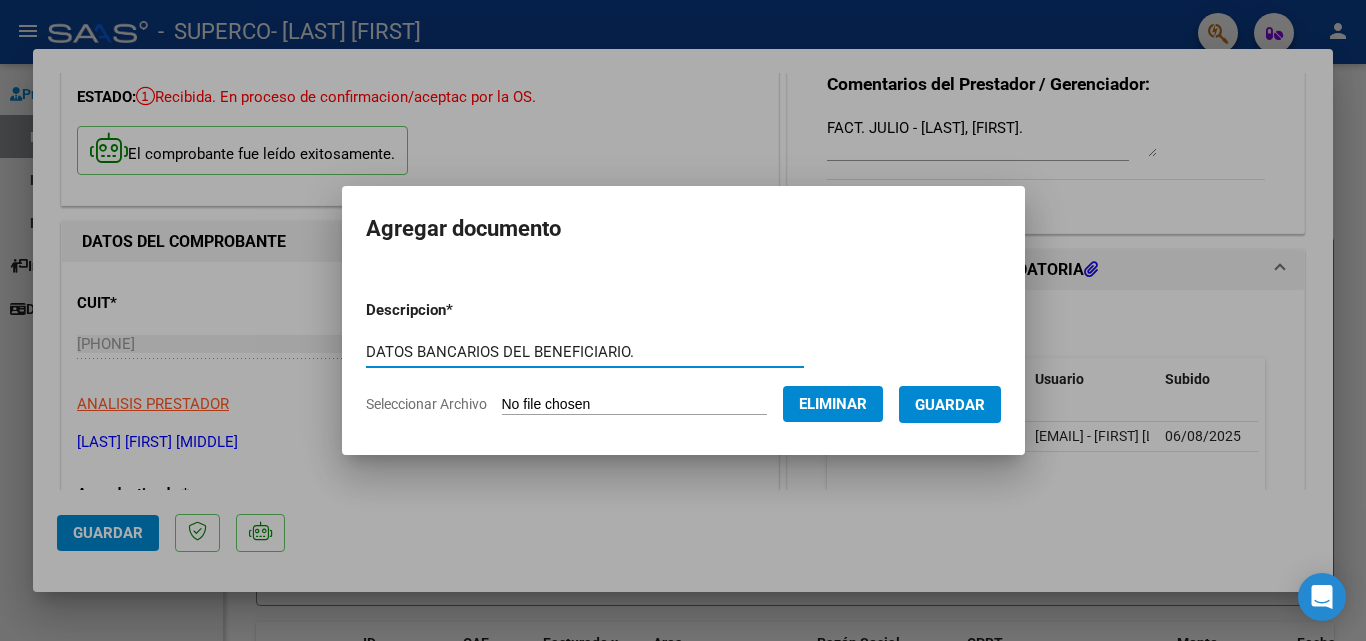 type on "DATOS BANCARIOS DEL BENEFICIARIO." 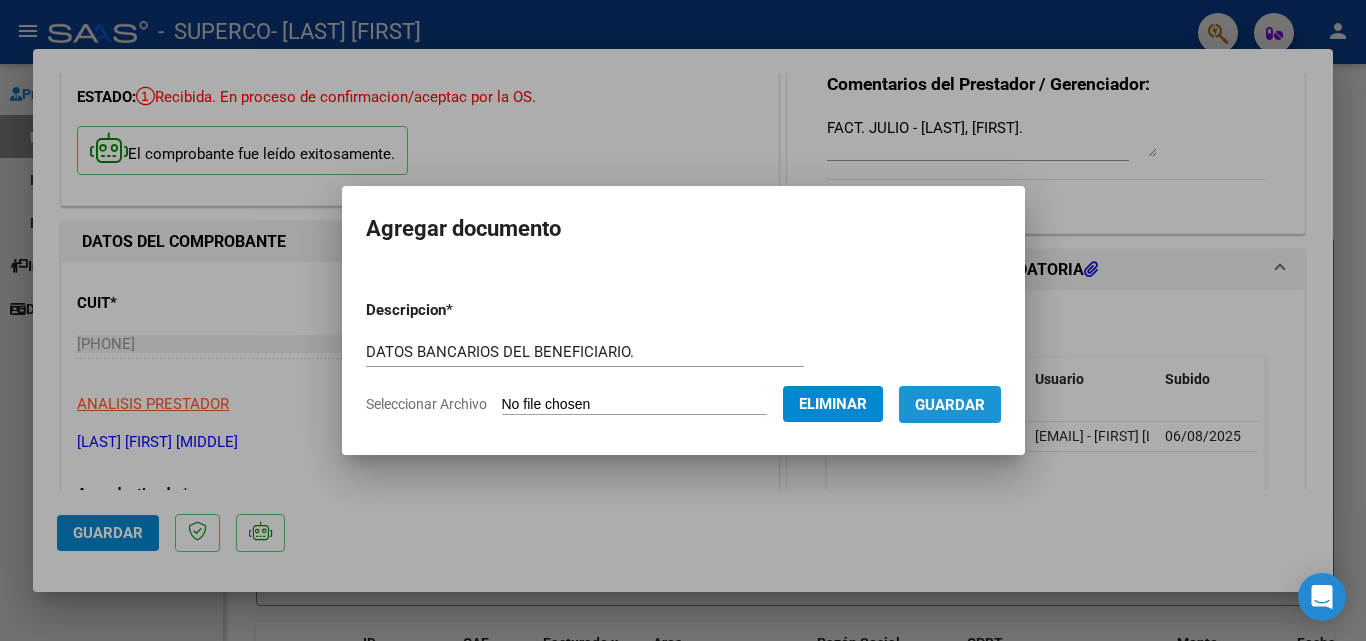 click on "Guardar" at bounding box center [950, 404] 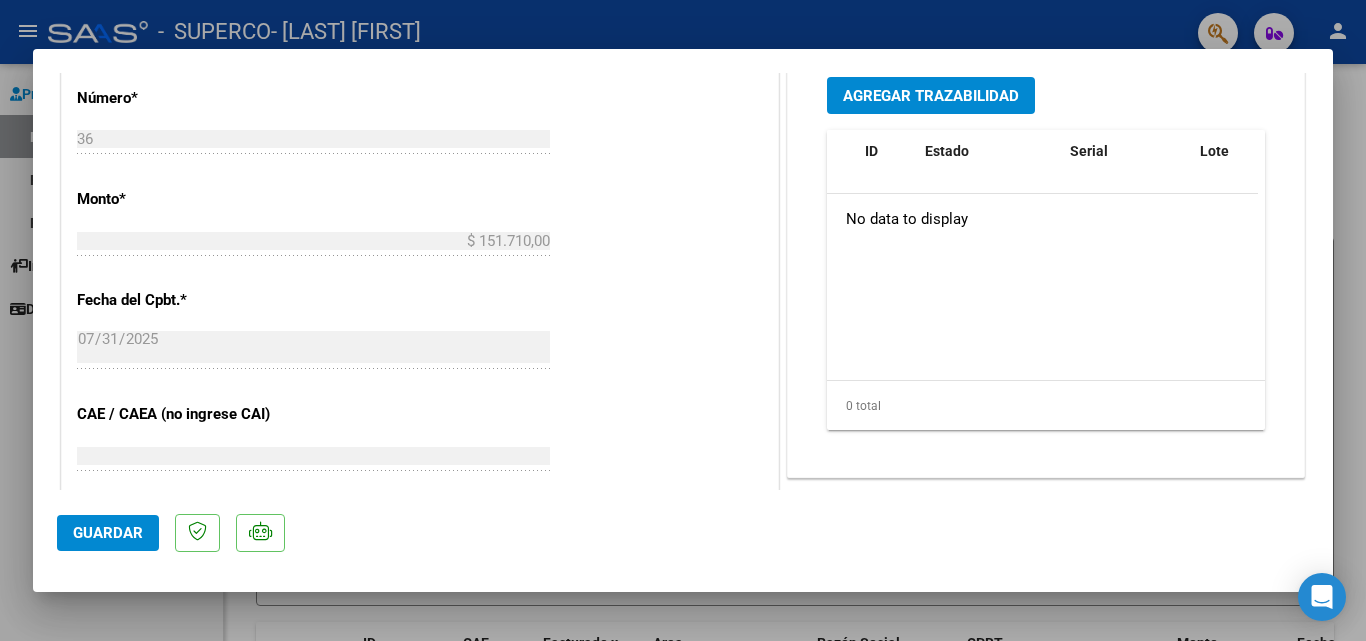 scroll, scrollTop: 1181, scrollLeft: 0, axis: vertical 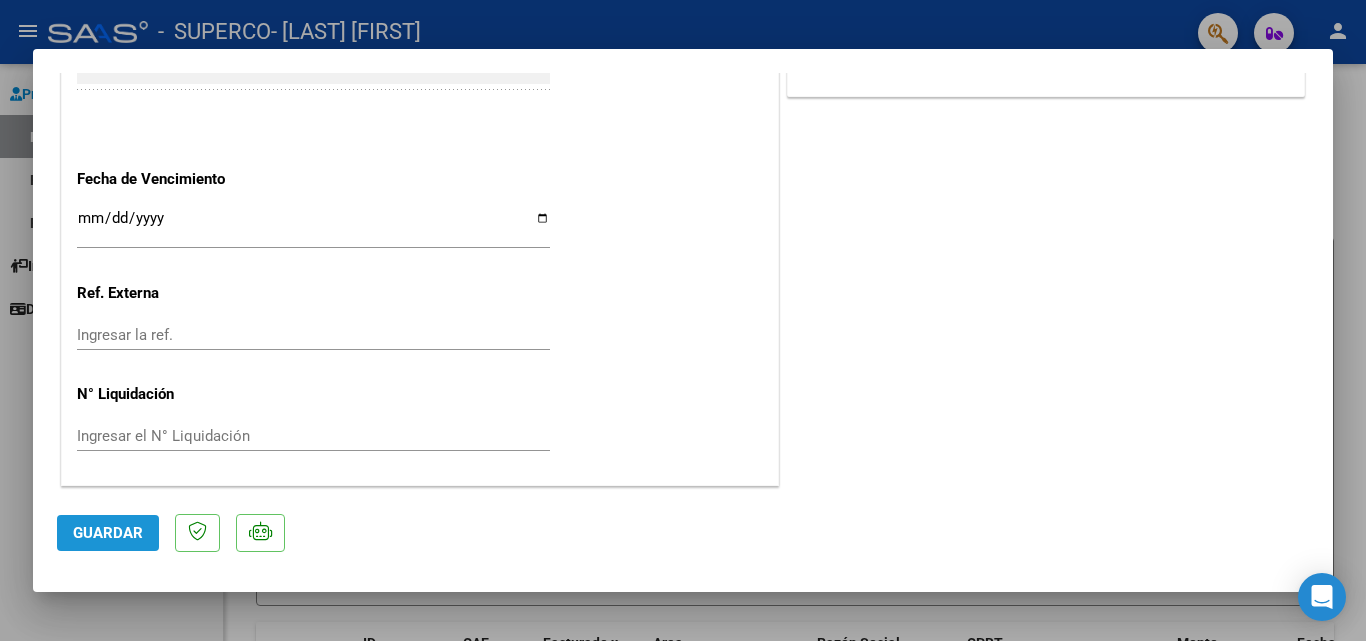 click on "Guardar" 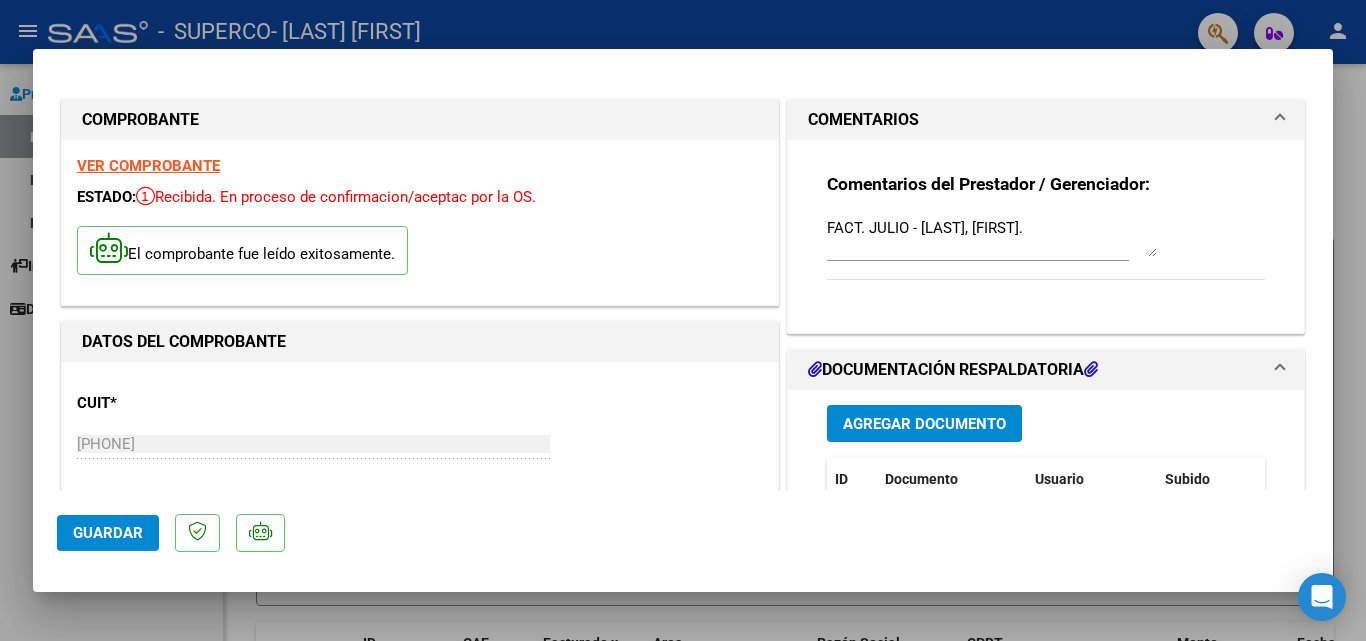 scroll, scrollTop: 200, scrollLeft: 0, axis: vertical 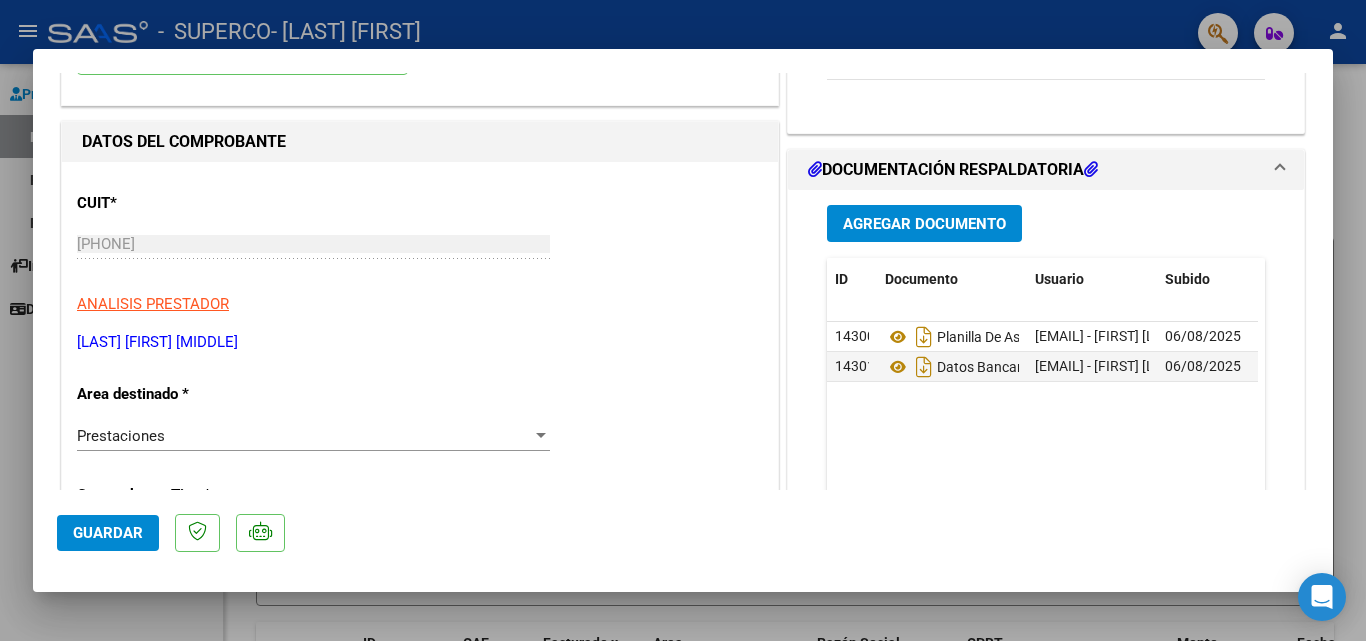 click on "Guardar" 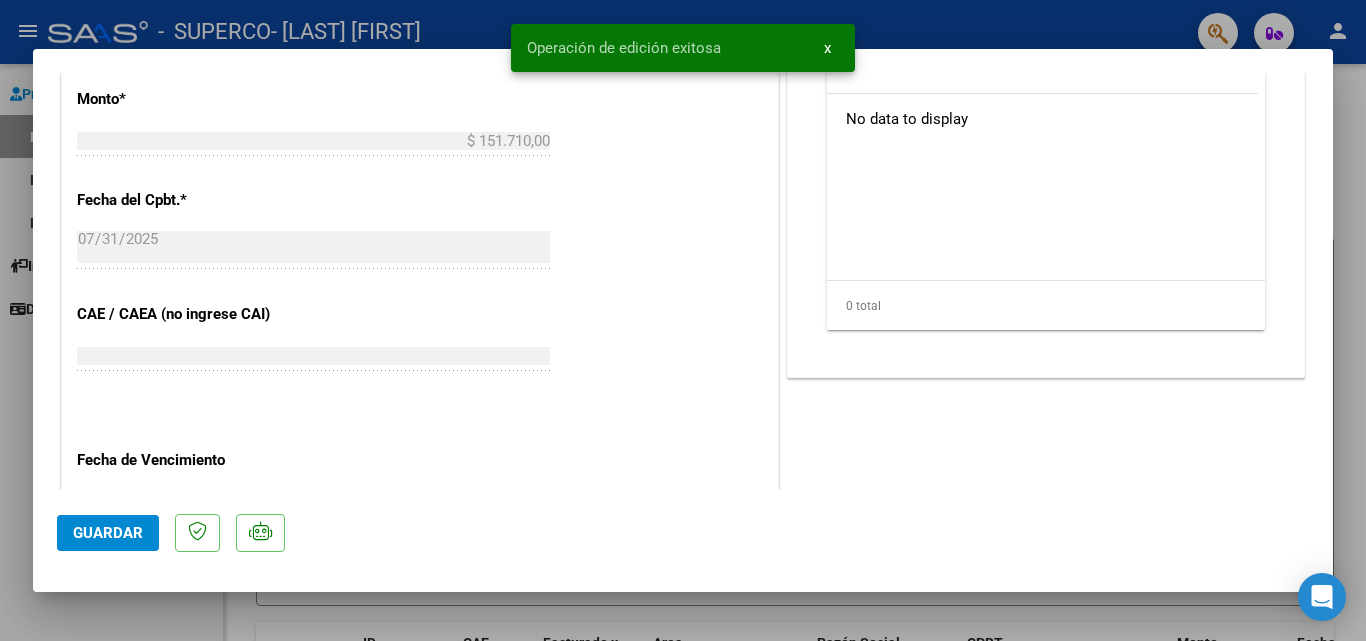 scroll, scrollTop: 1181, scrollLeft: 0, axis: vertical 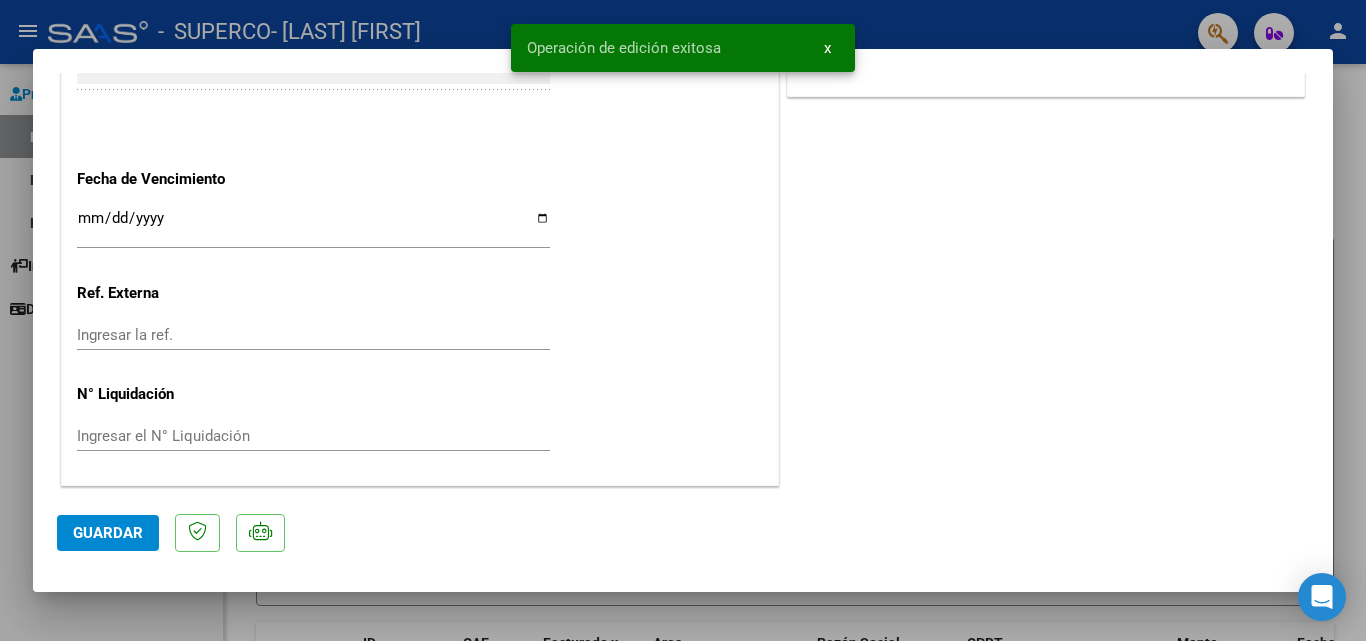 click at bounding box center [683, 320] 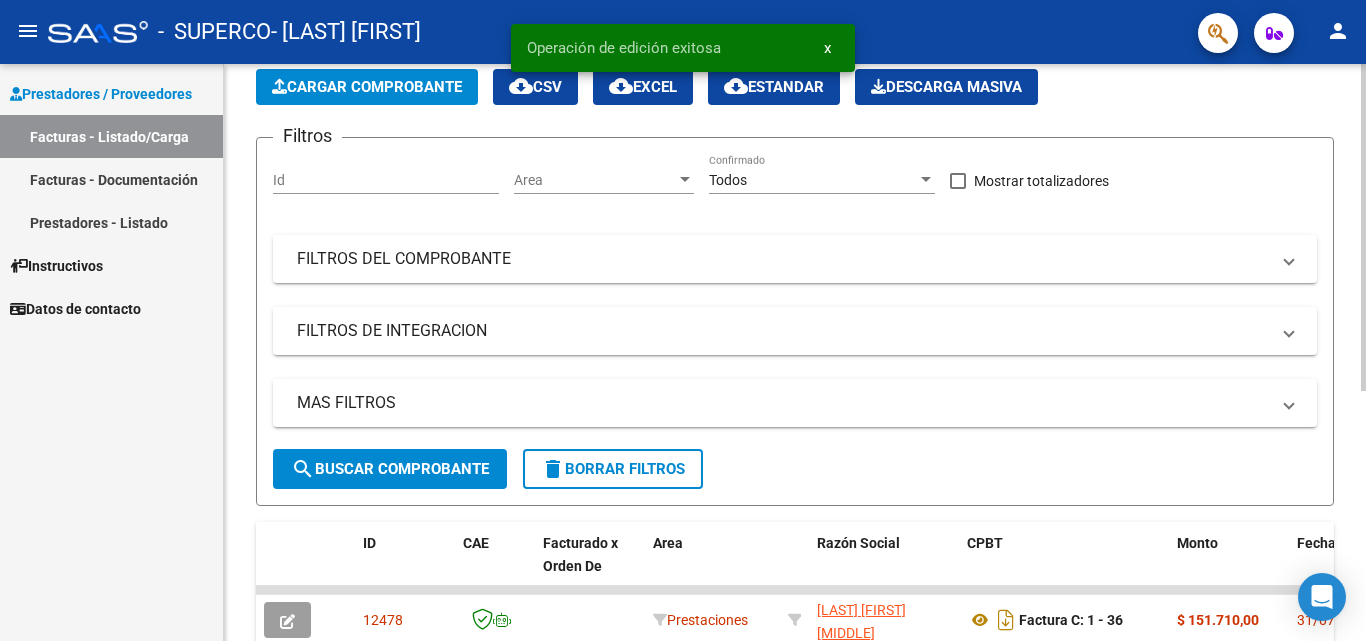 scroll, scrollTop: 441, scrollLeft: 0, axis: vertical 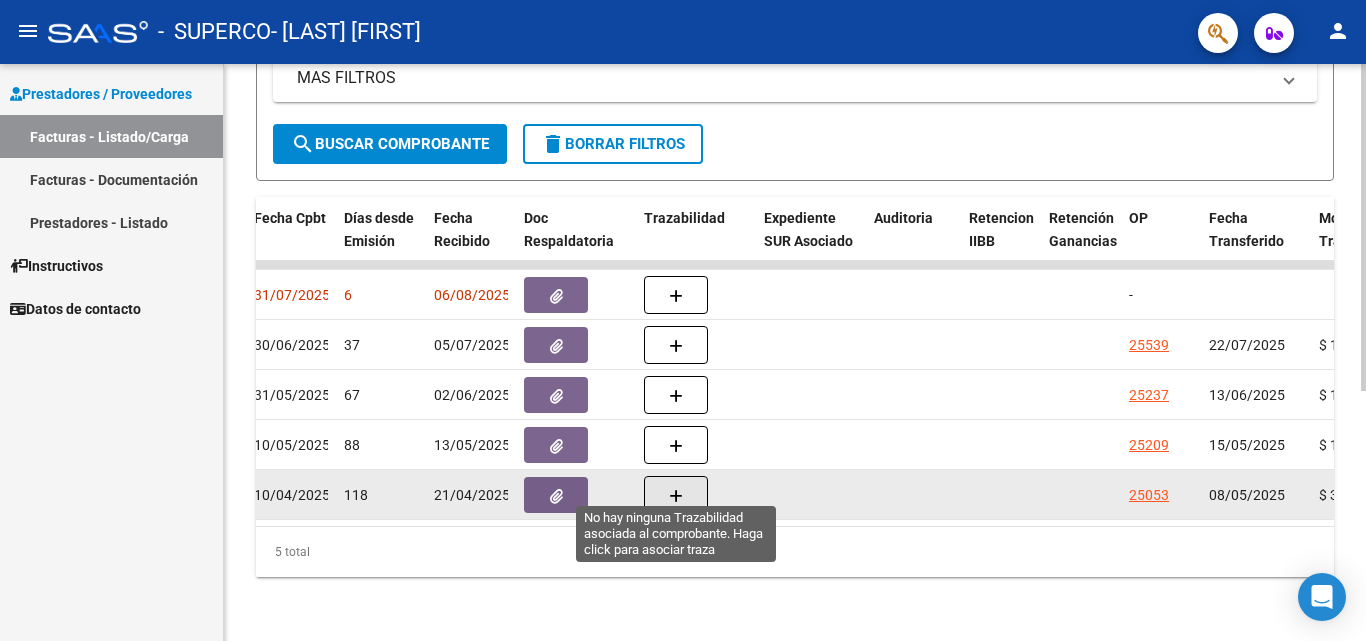 click 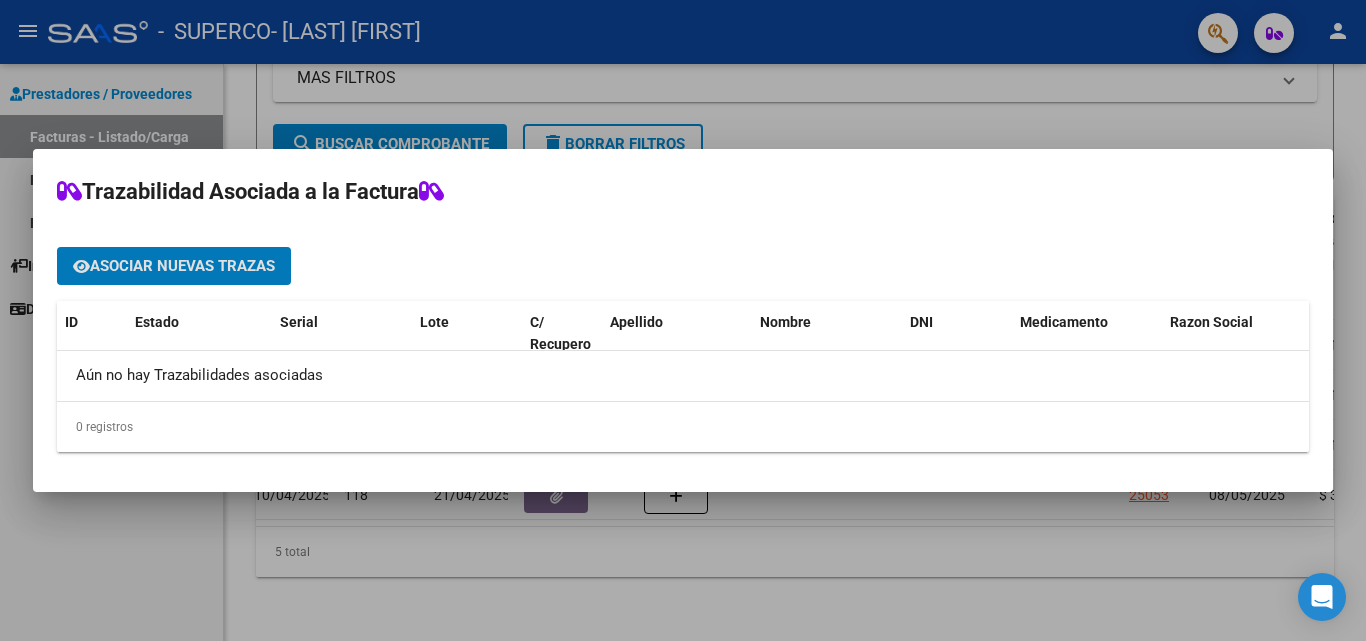 click at bounding box center (683, 320) 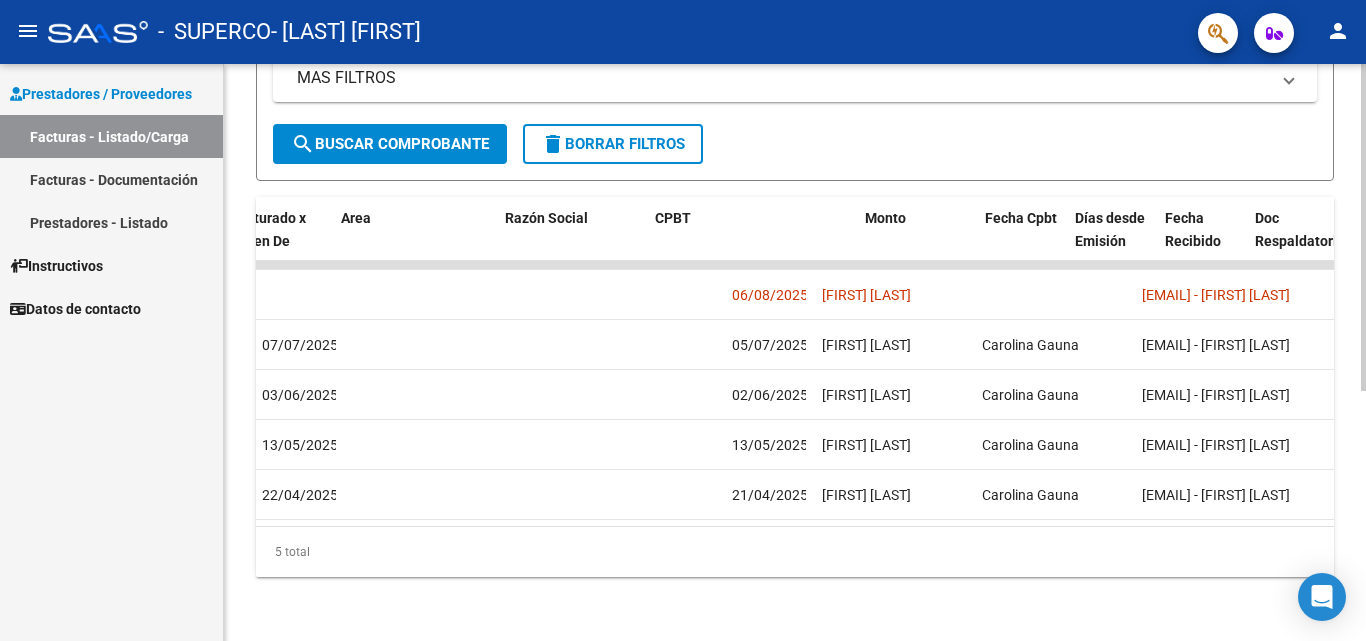 scroll, scrollTop: 0, scrollLeft: 0, axis: both 